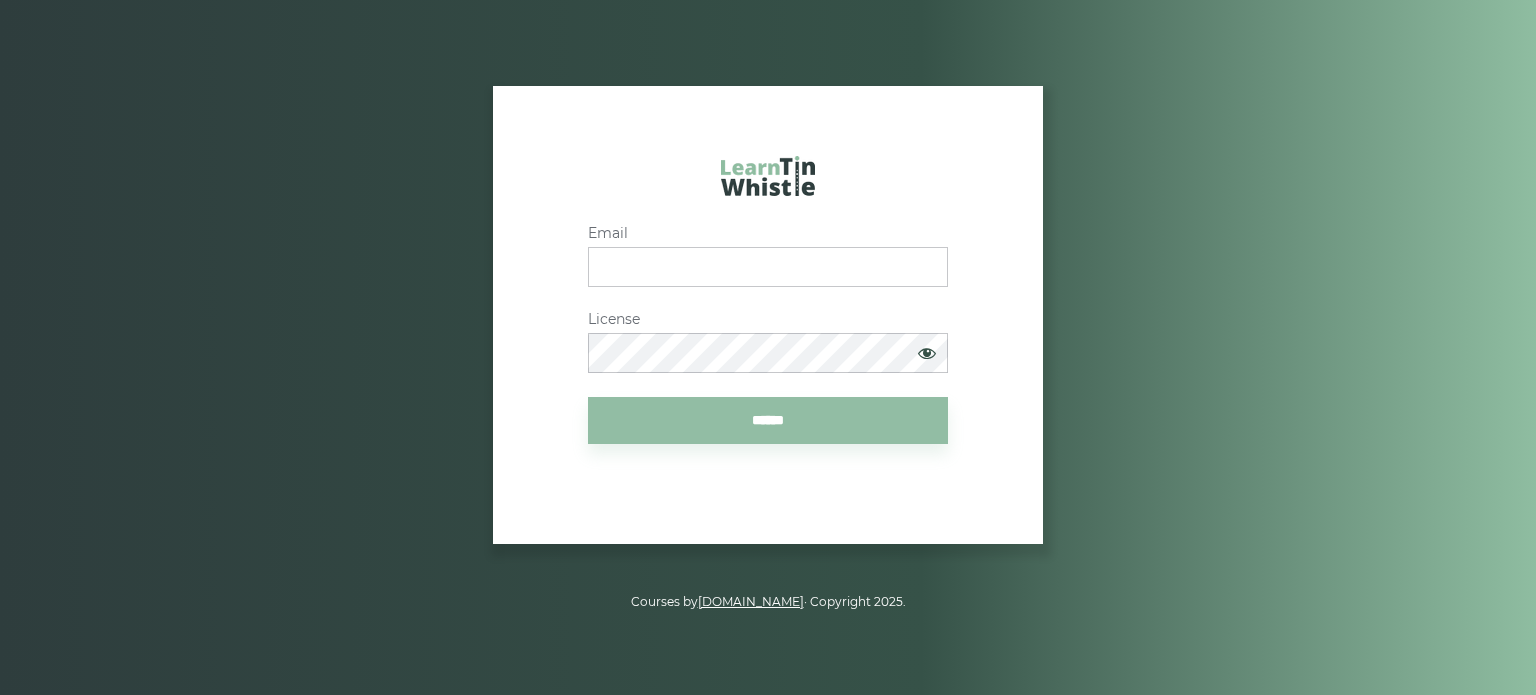 scroll, scrollTop: 0, scrollLeft: 0, axis: both 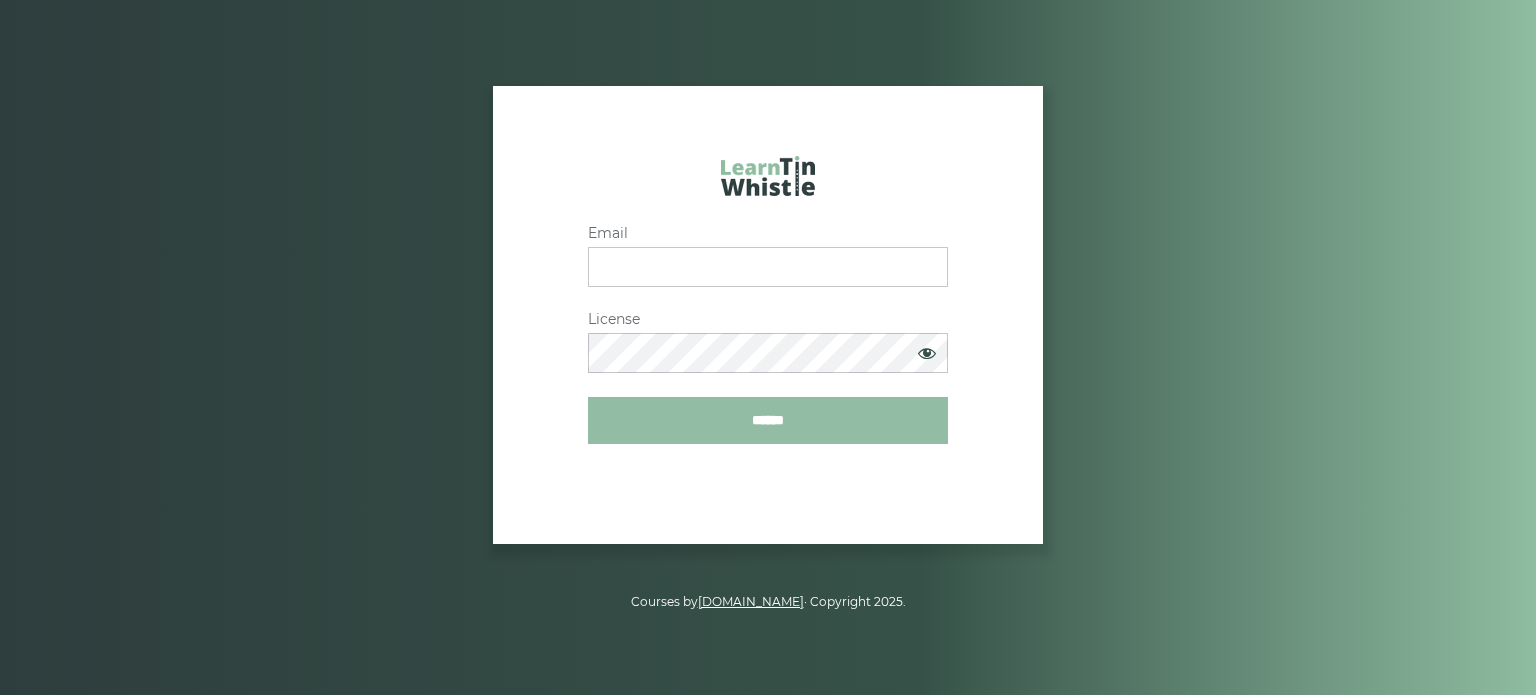type on "**********" 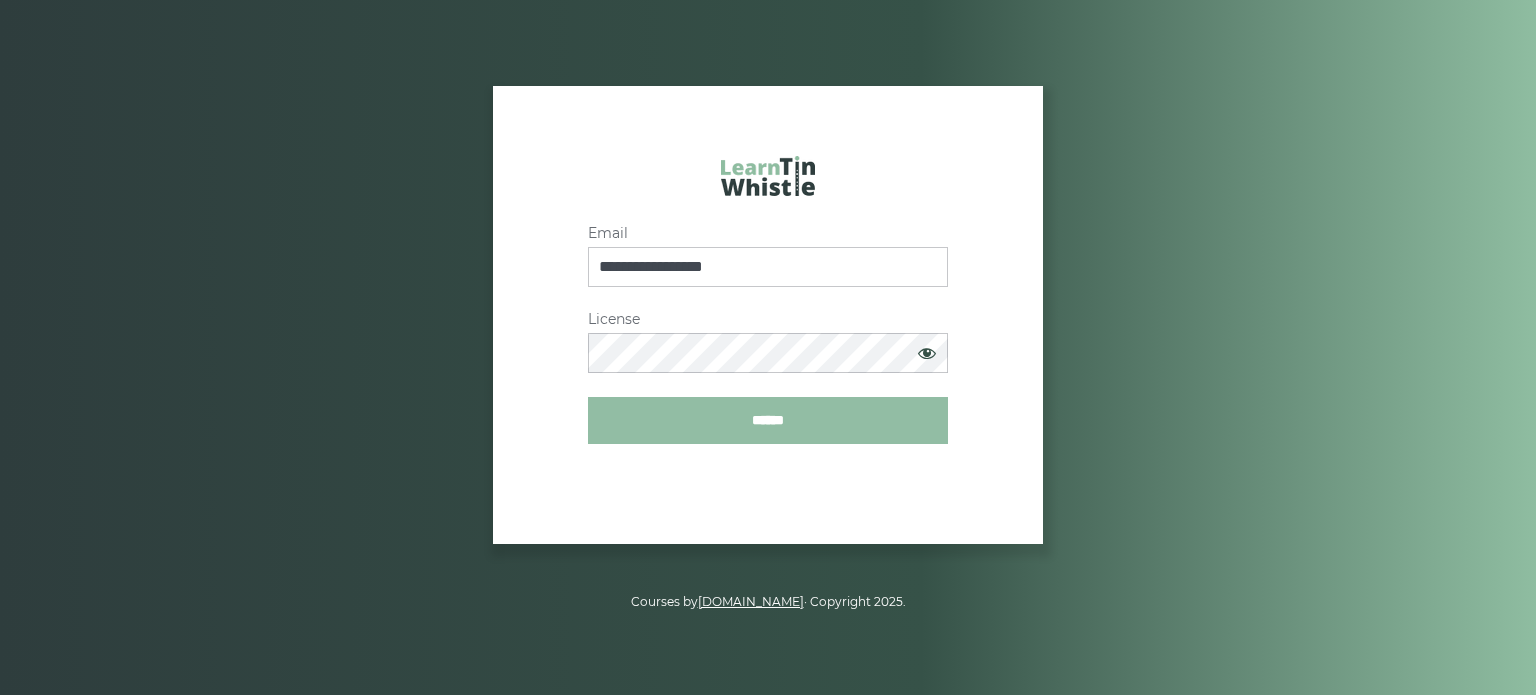 click on "******" at bounding box center (768, 420) 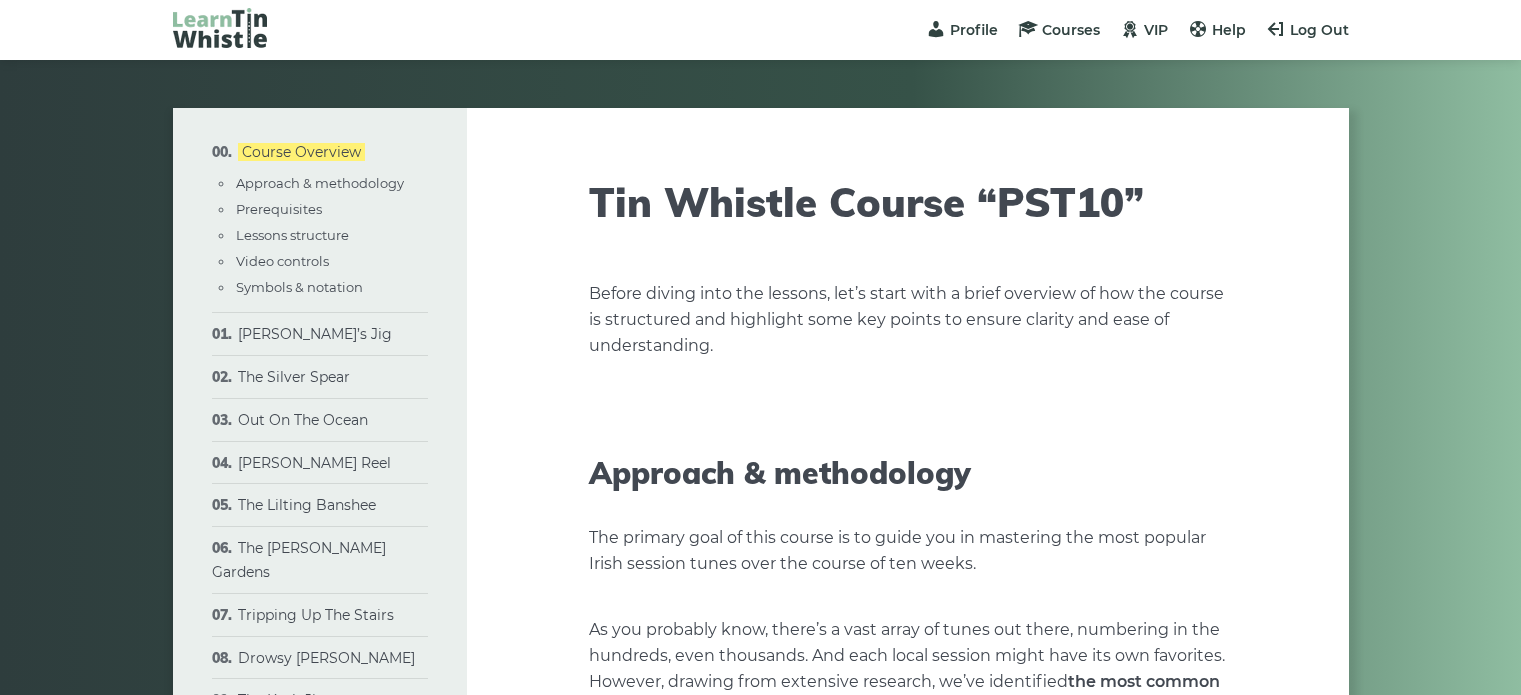 scroll, scrollTop: 0, scrollLeft: 0, axis: both 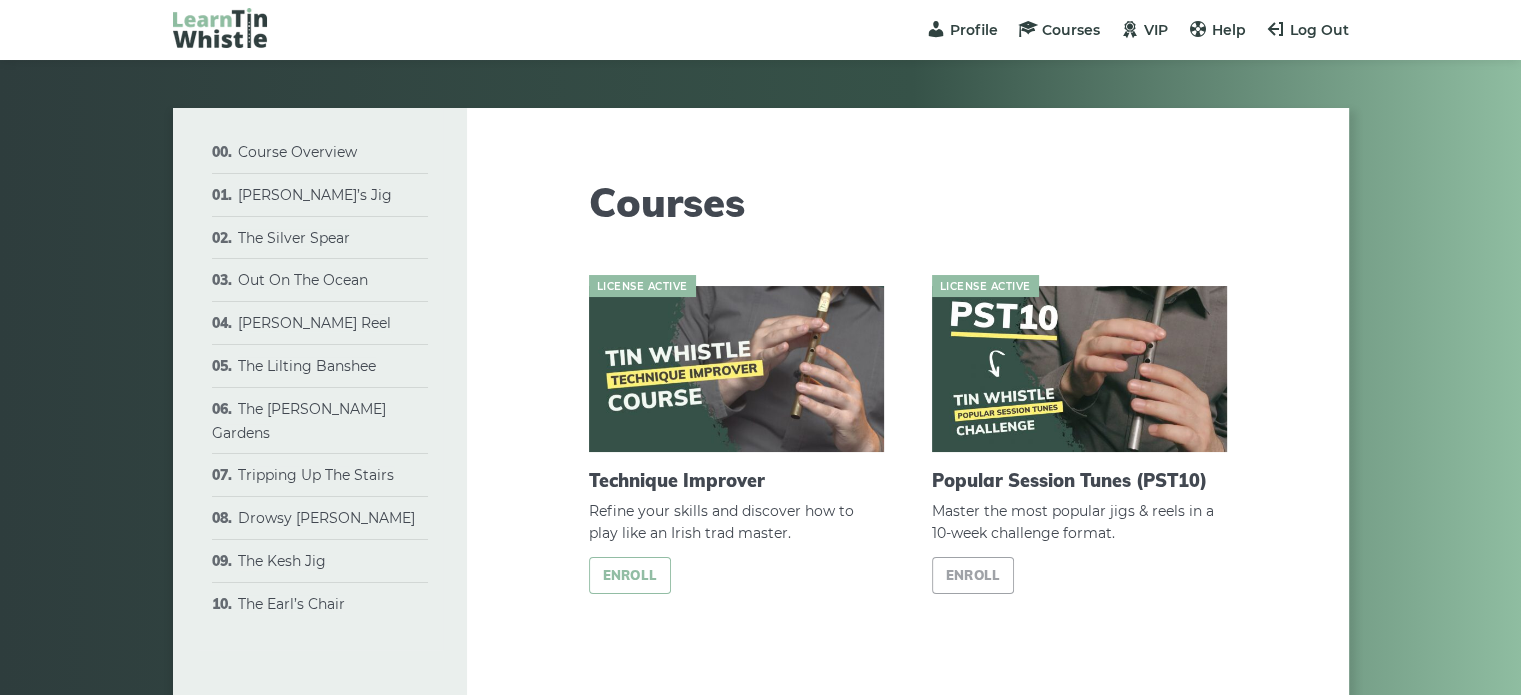 click on "Enroll" at bounding box center (630, 575) 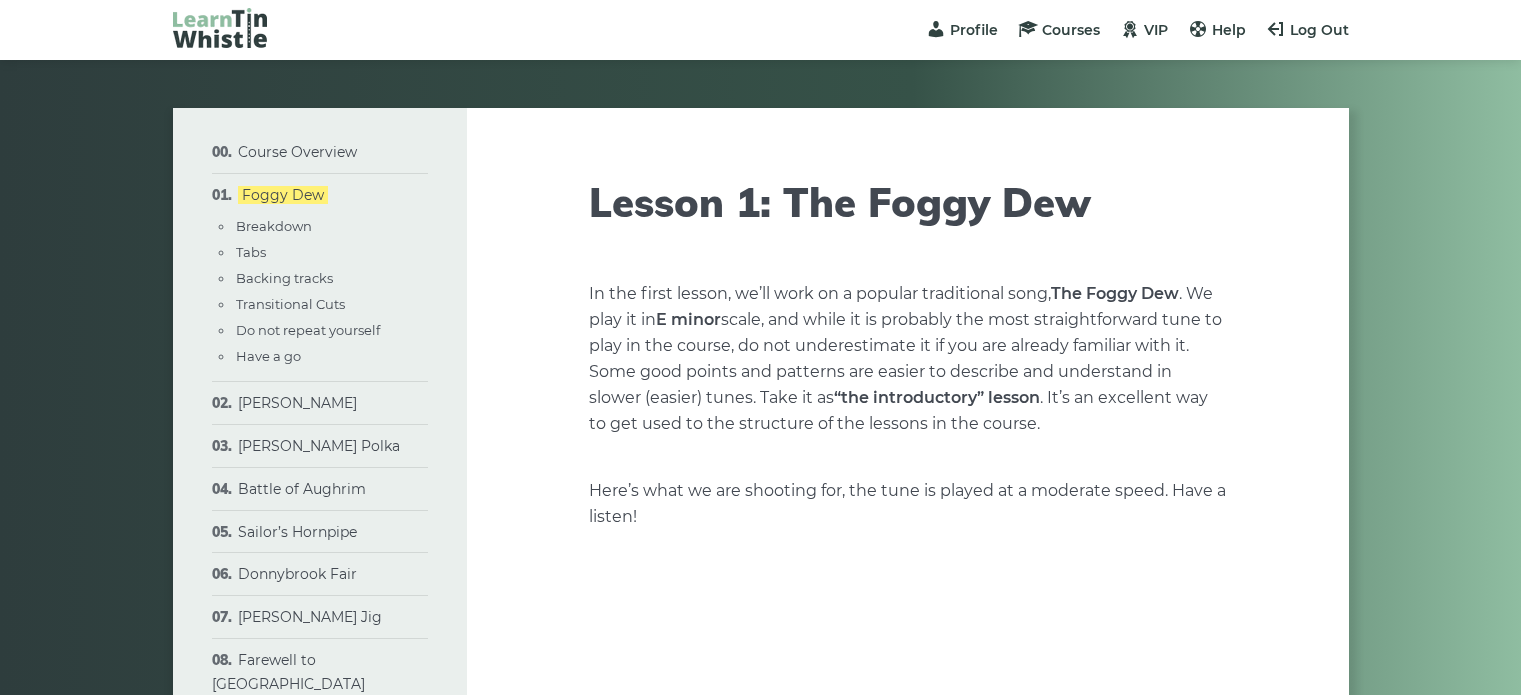 scroll, scrollTop: 0, scrollLeft: 0, axis: both 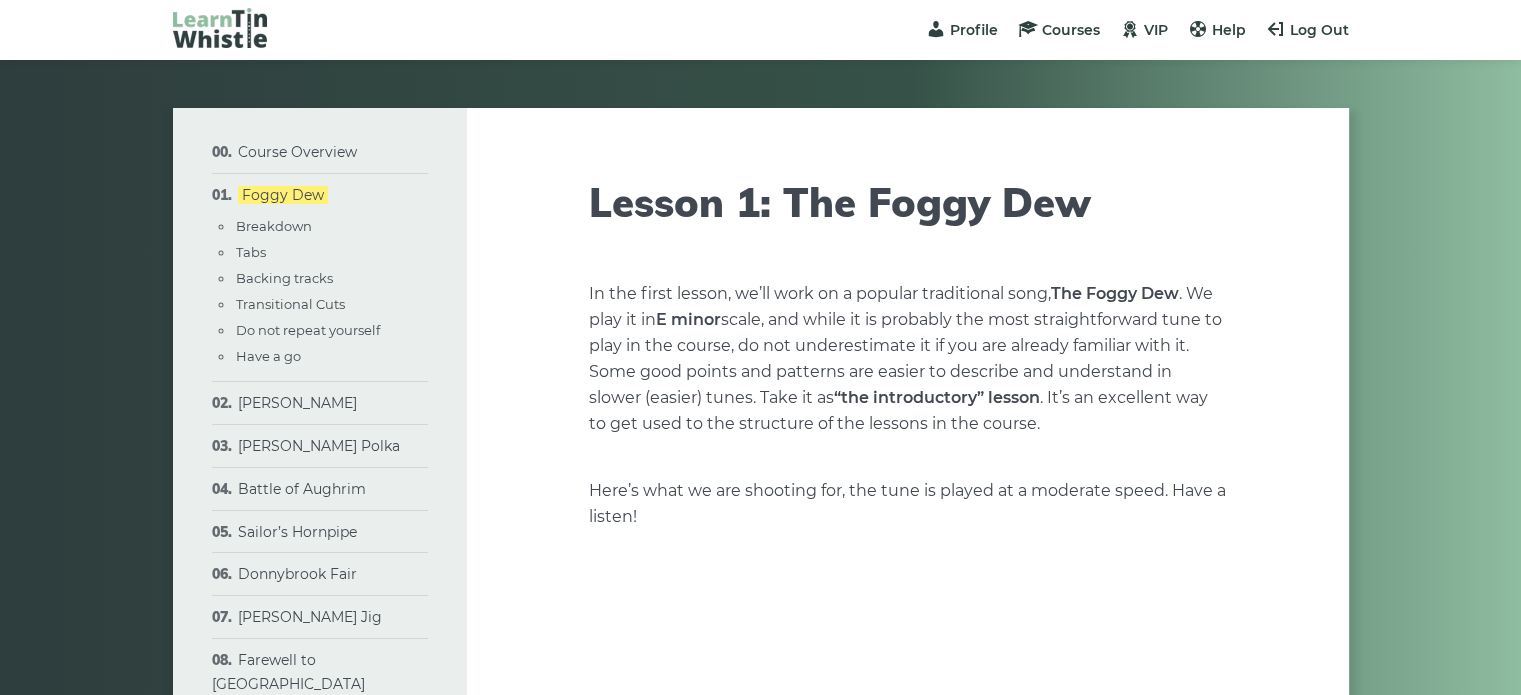click on "In the first lesson, we’ll work on a popular traditional song,  The Foggy Dew .  We play it in  E minor  scale, and while it is probably the most straightforward tune to play in the course, do not underestimate it if you are already familiar with it. Some good points and patterns are easier to describe and understand in slower (easier) tunes. Take it as  “the introductory” lesson . It’s an excellent way to get used to the structure of the lessons in the course." at bounding box center (908, 359) 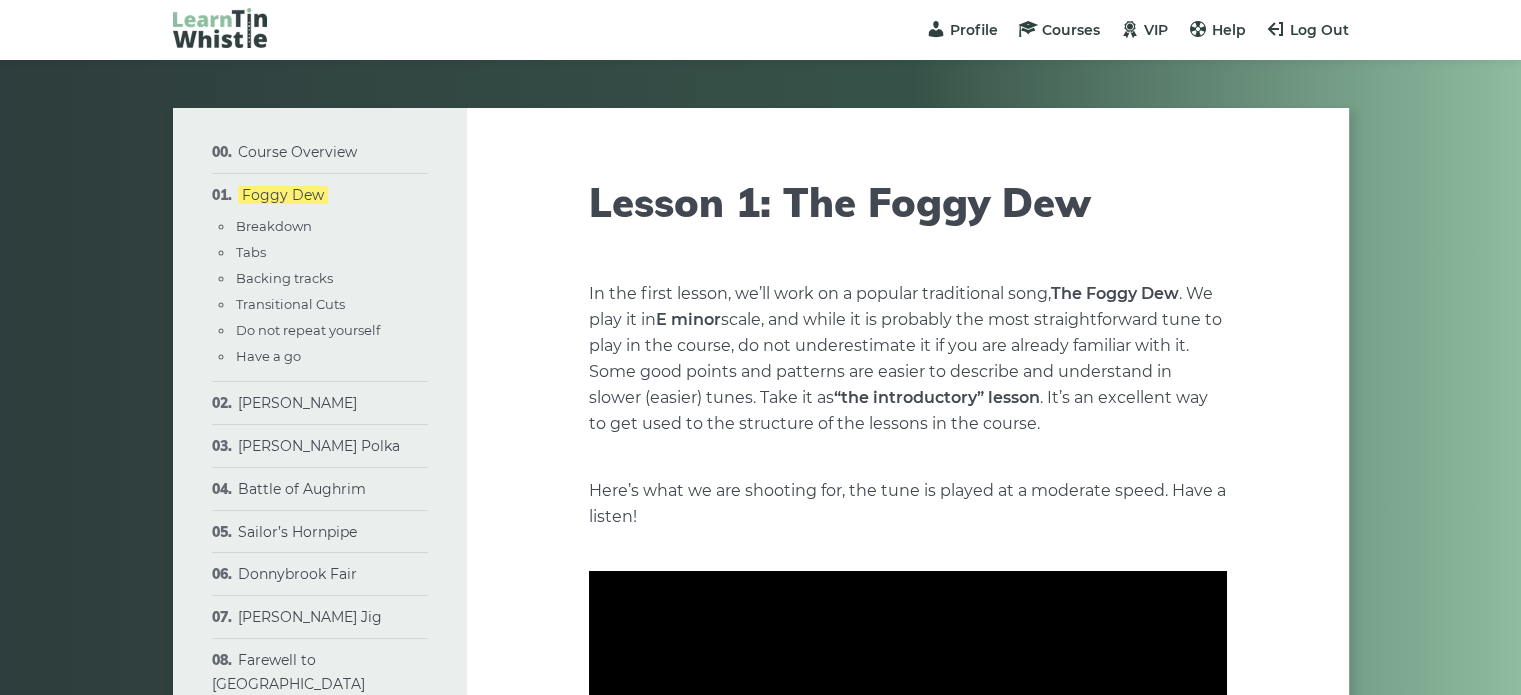 type on "****" 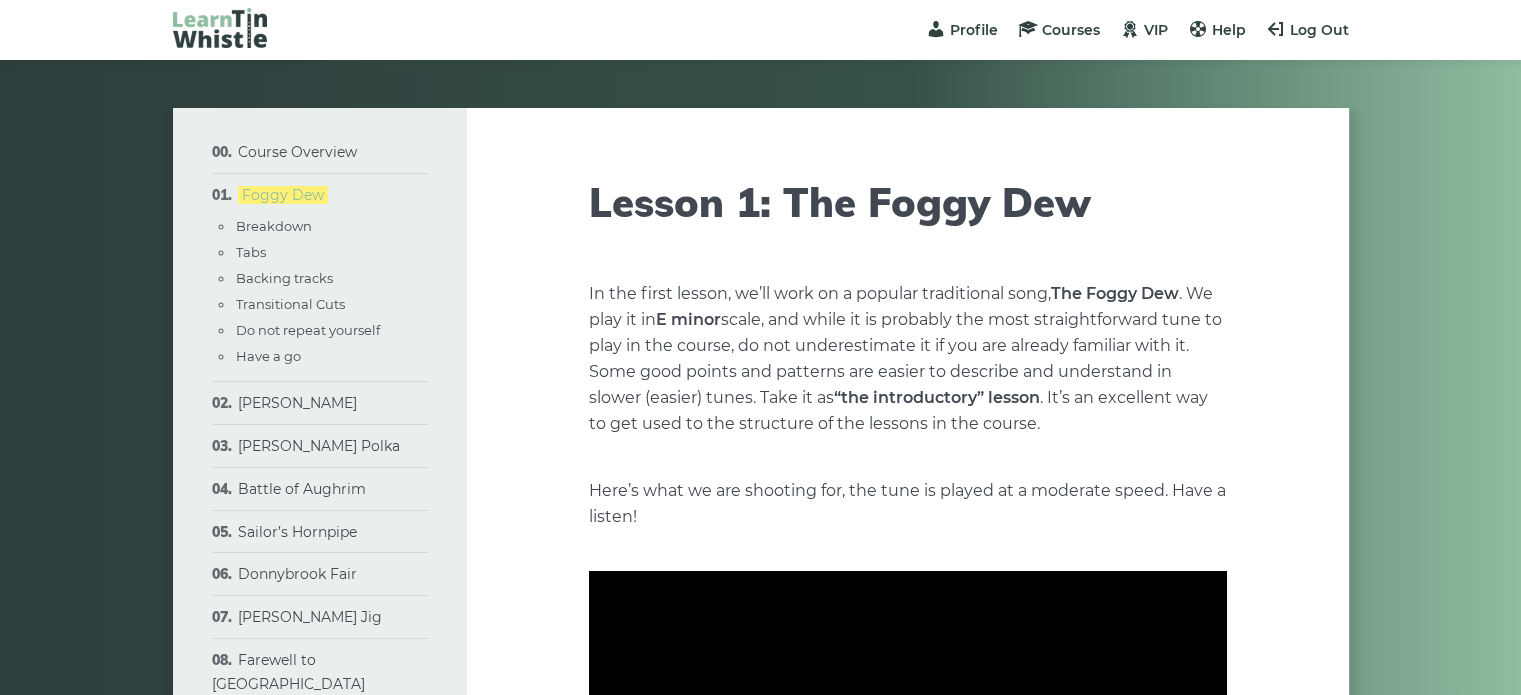 type on "****" 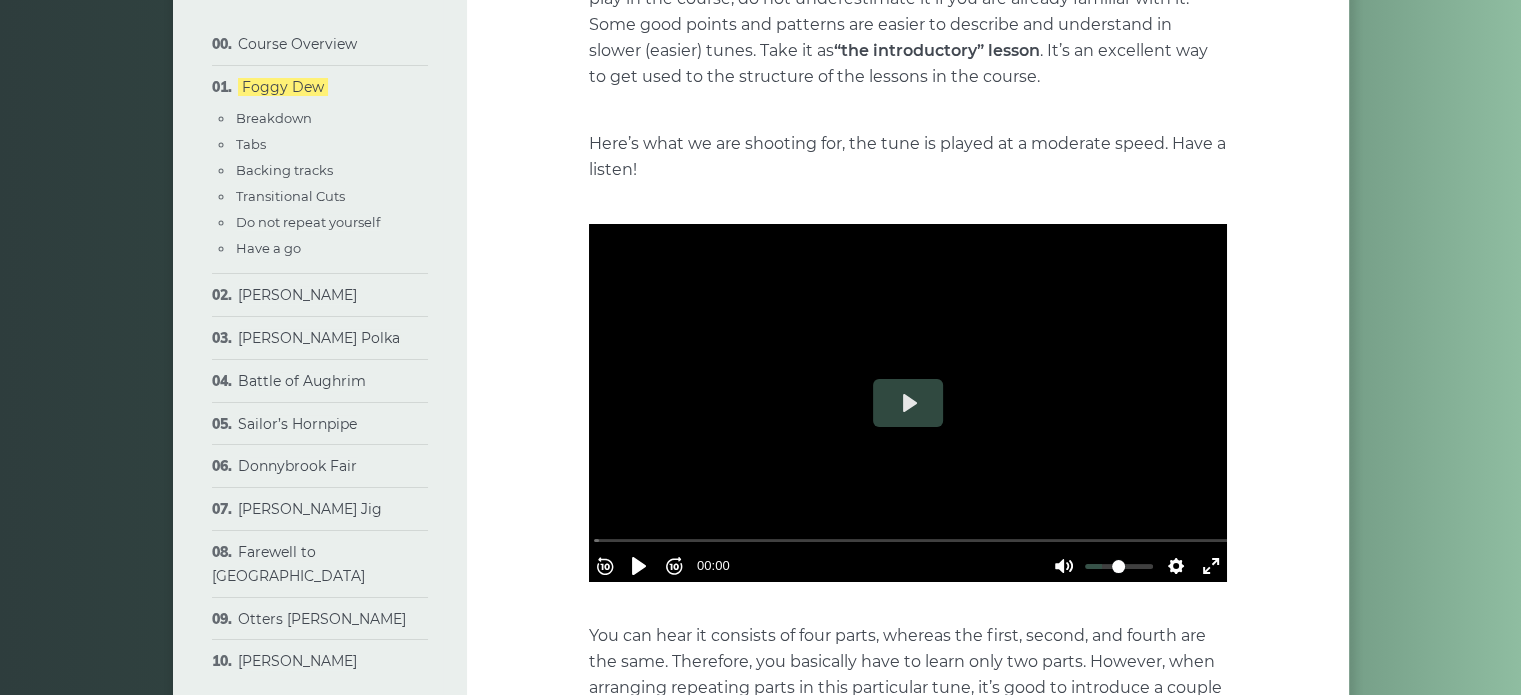 scroll, scrollTop: 500, scrollLeft: 0, axis: vertical 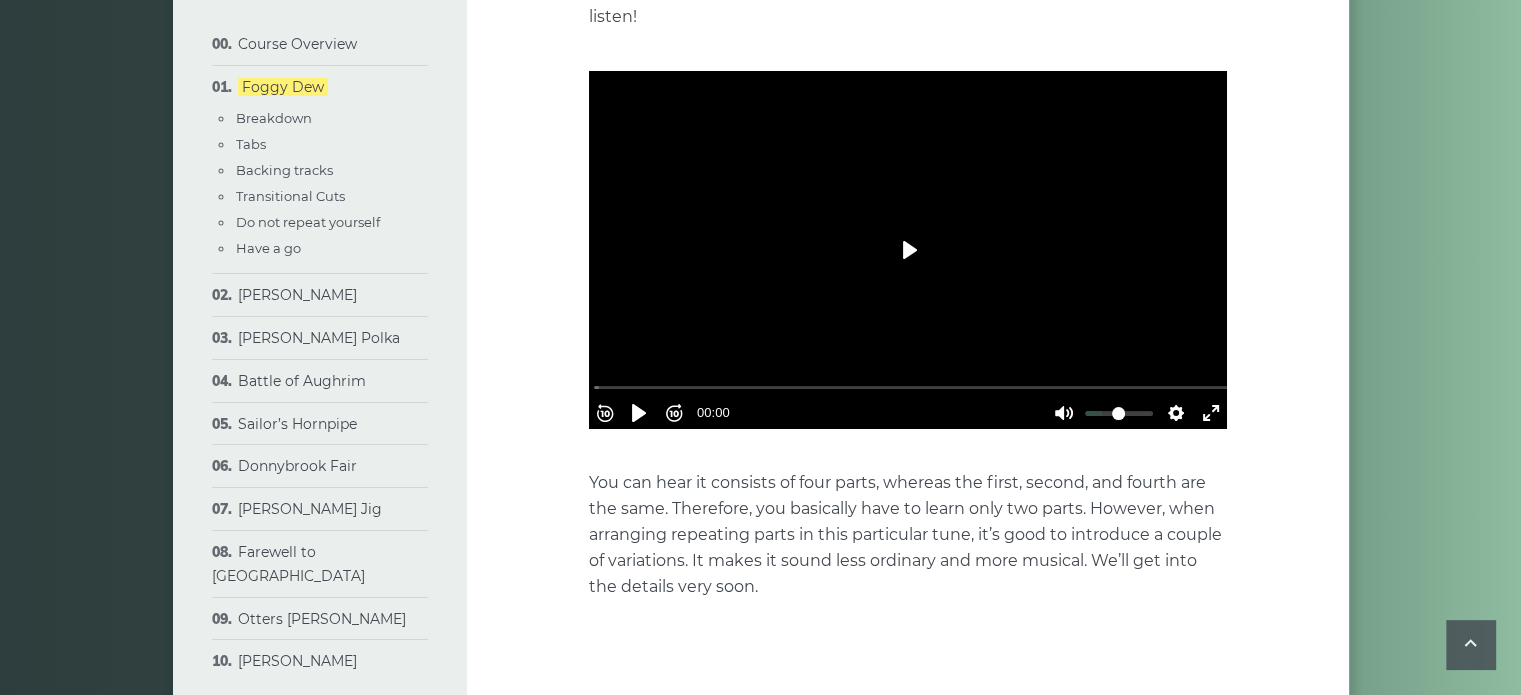 click on "Play" at bounding box center [908, 250] 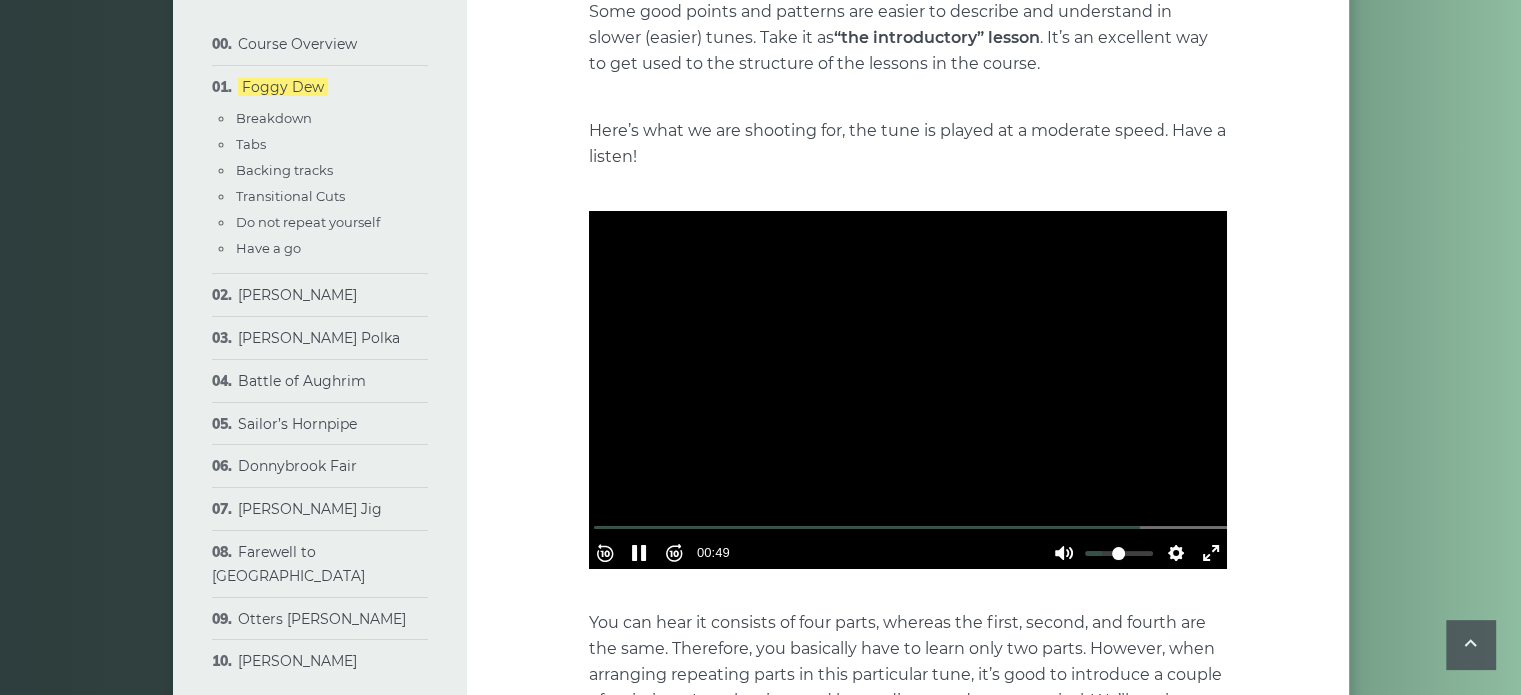 scroll, scrollTop: 300, scrollLeft: 0, axis: vertical 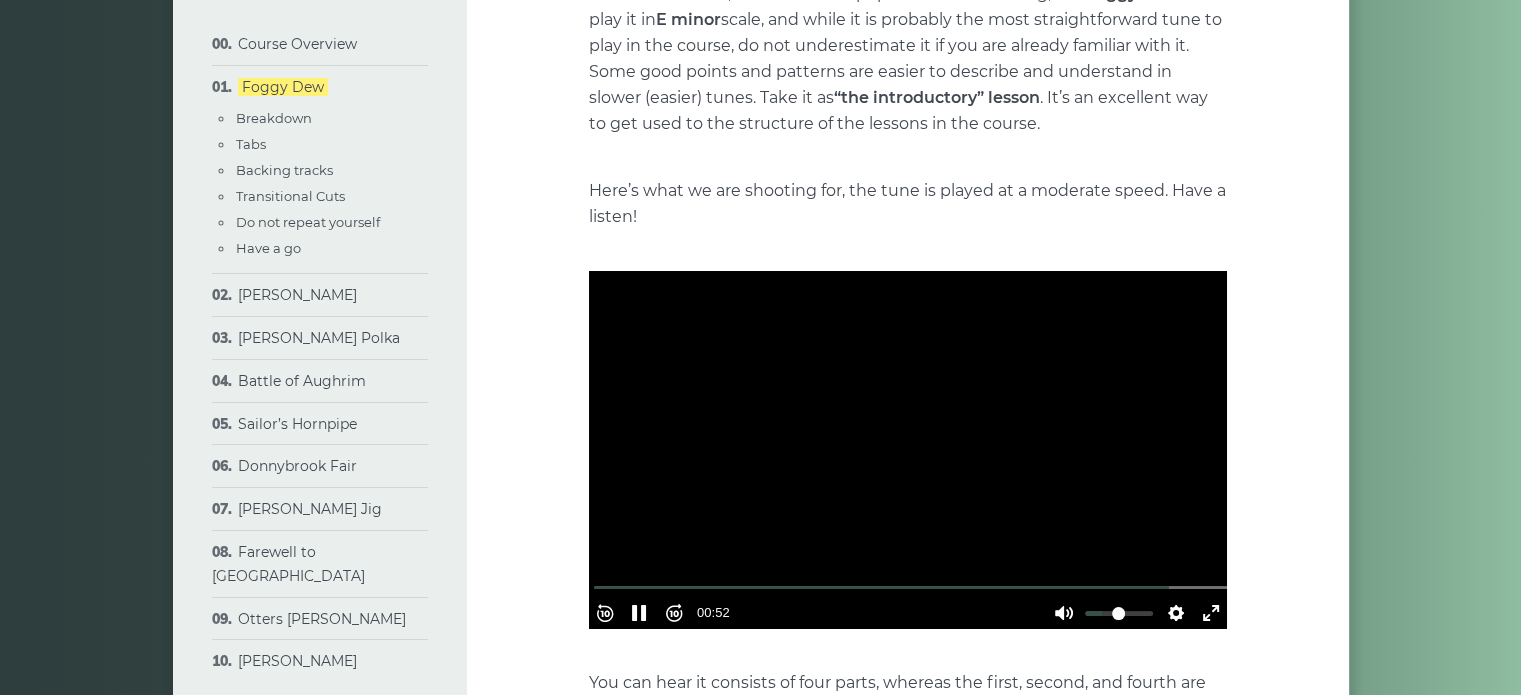 type on "*****" 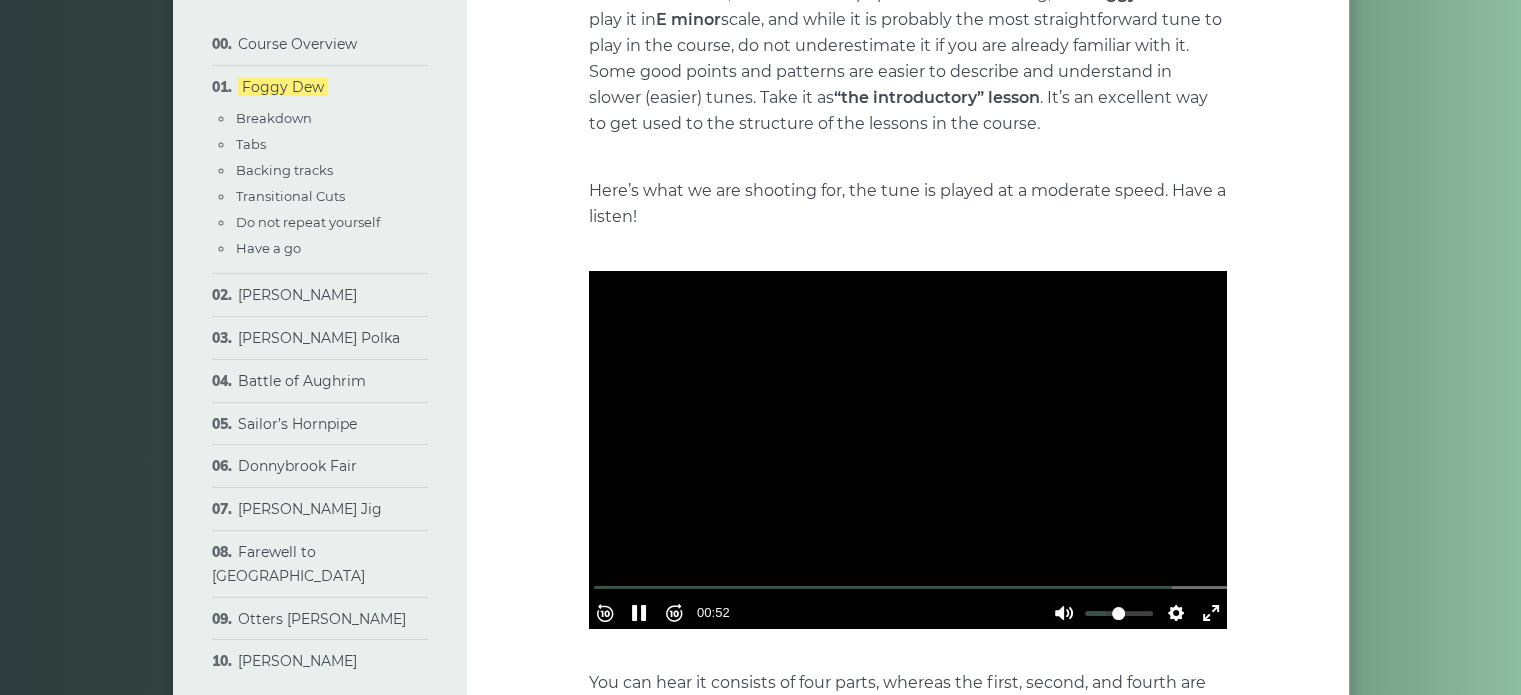 type on "****" 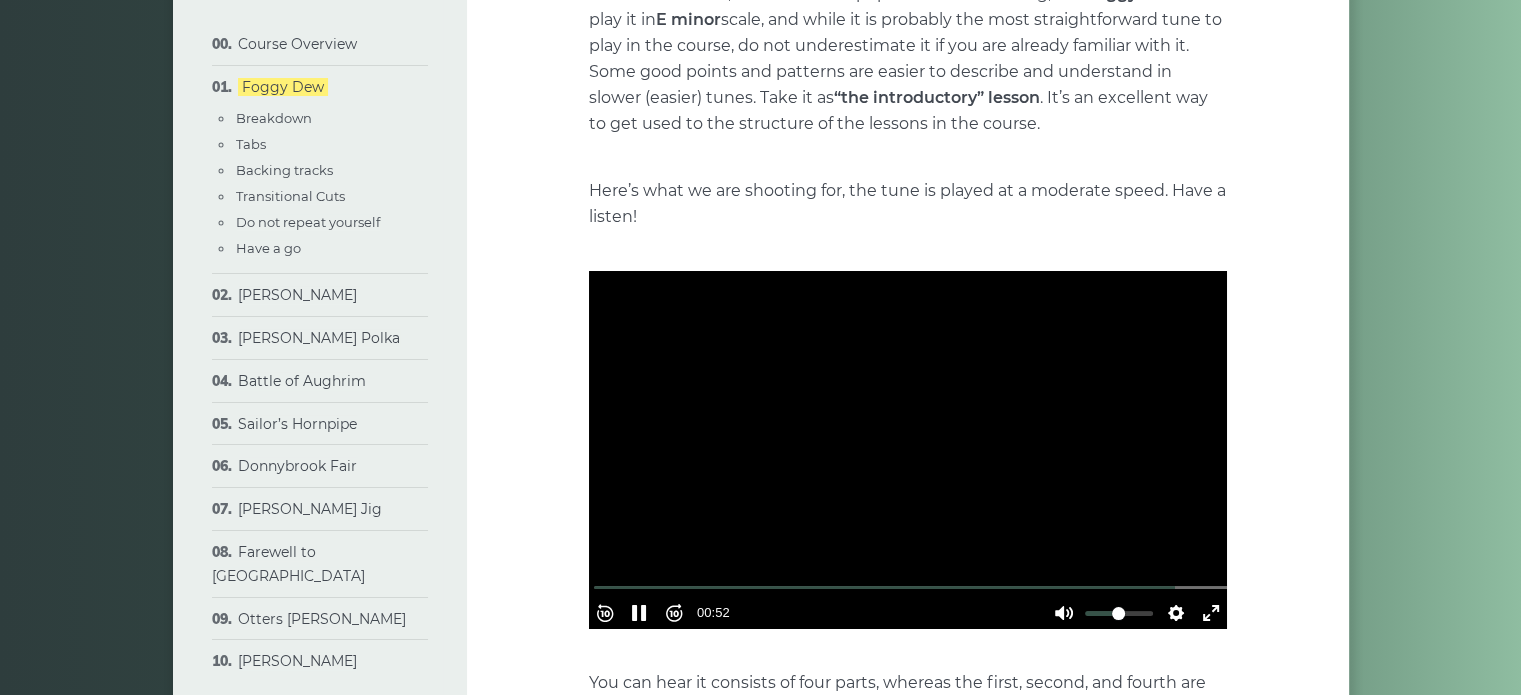 type on "****" 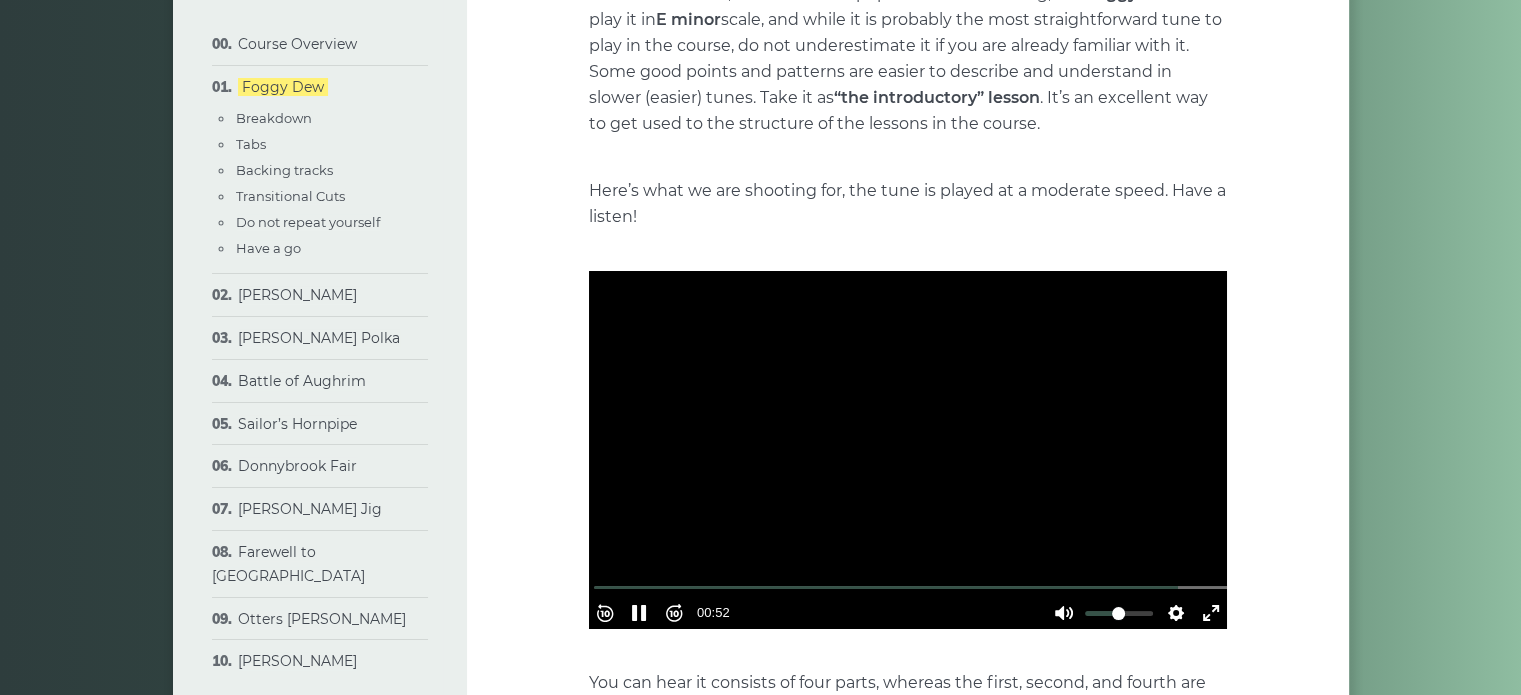 type on "***" 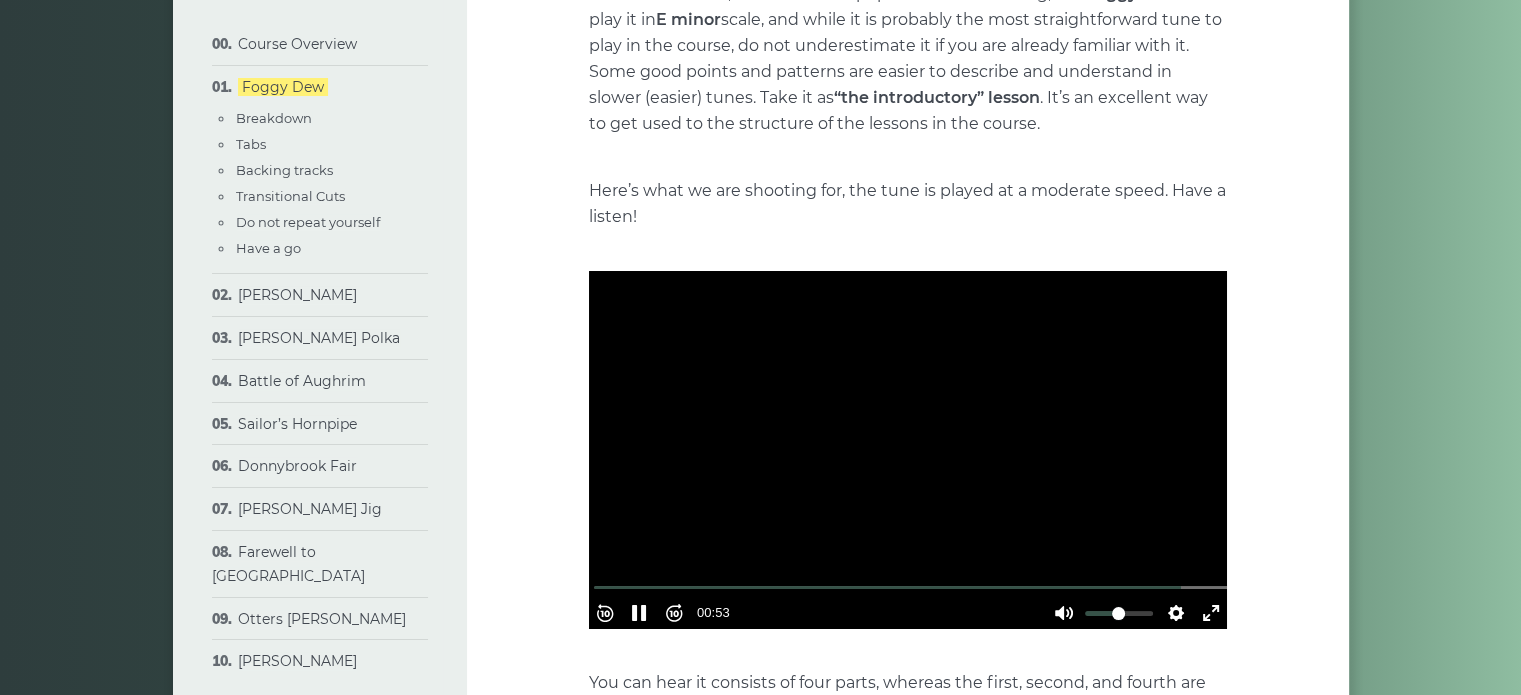 type on "*****" 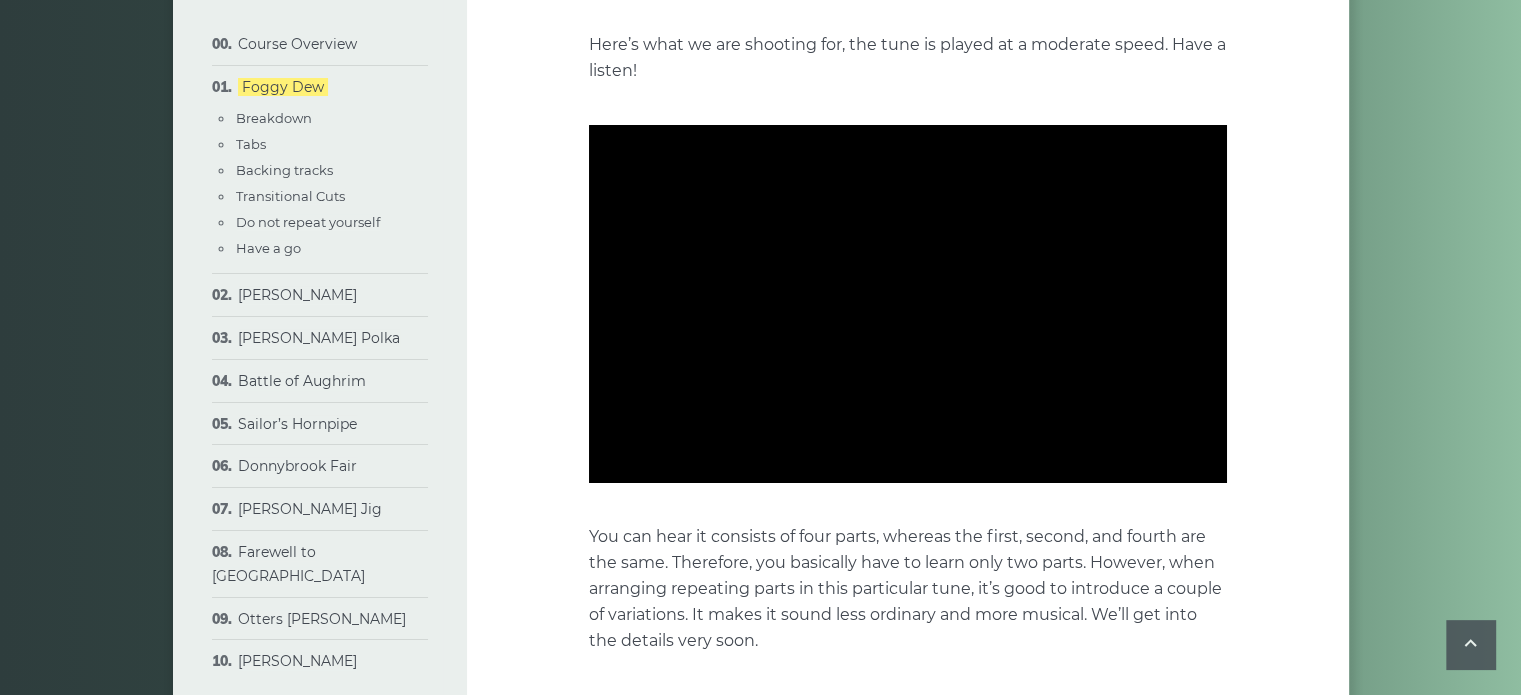 scroll, scrollTop: 400, scrollLeft: 0, axis: vertical 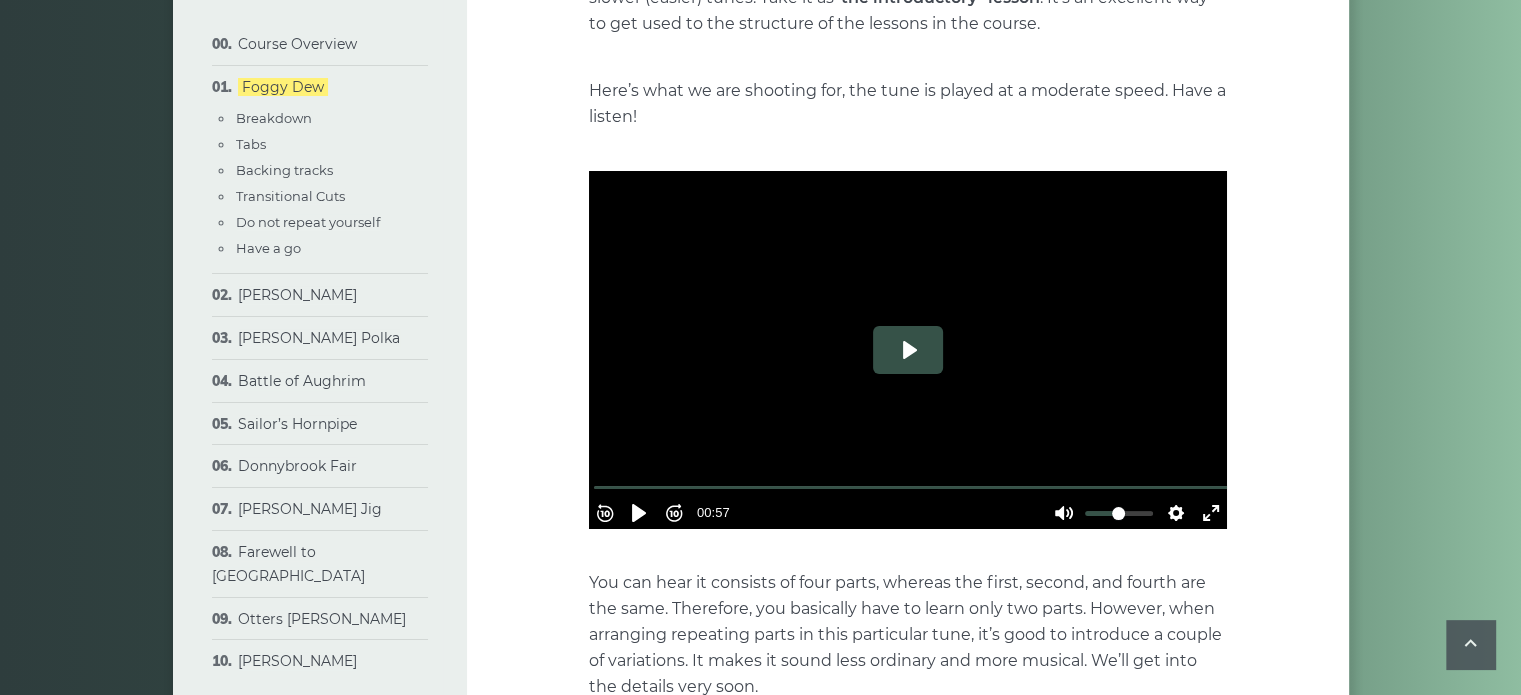 click on "Play" at bounding box center (908, 350) 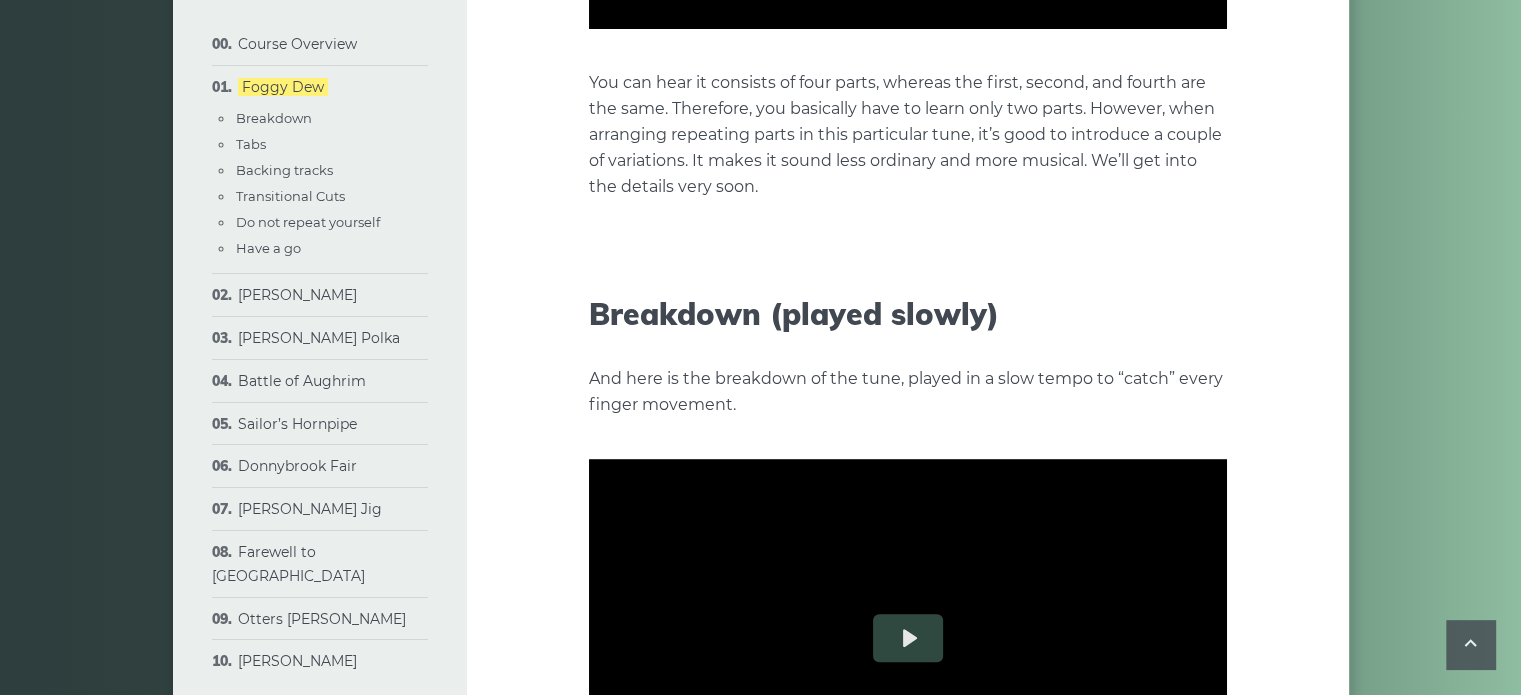 type on "*****" 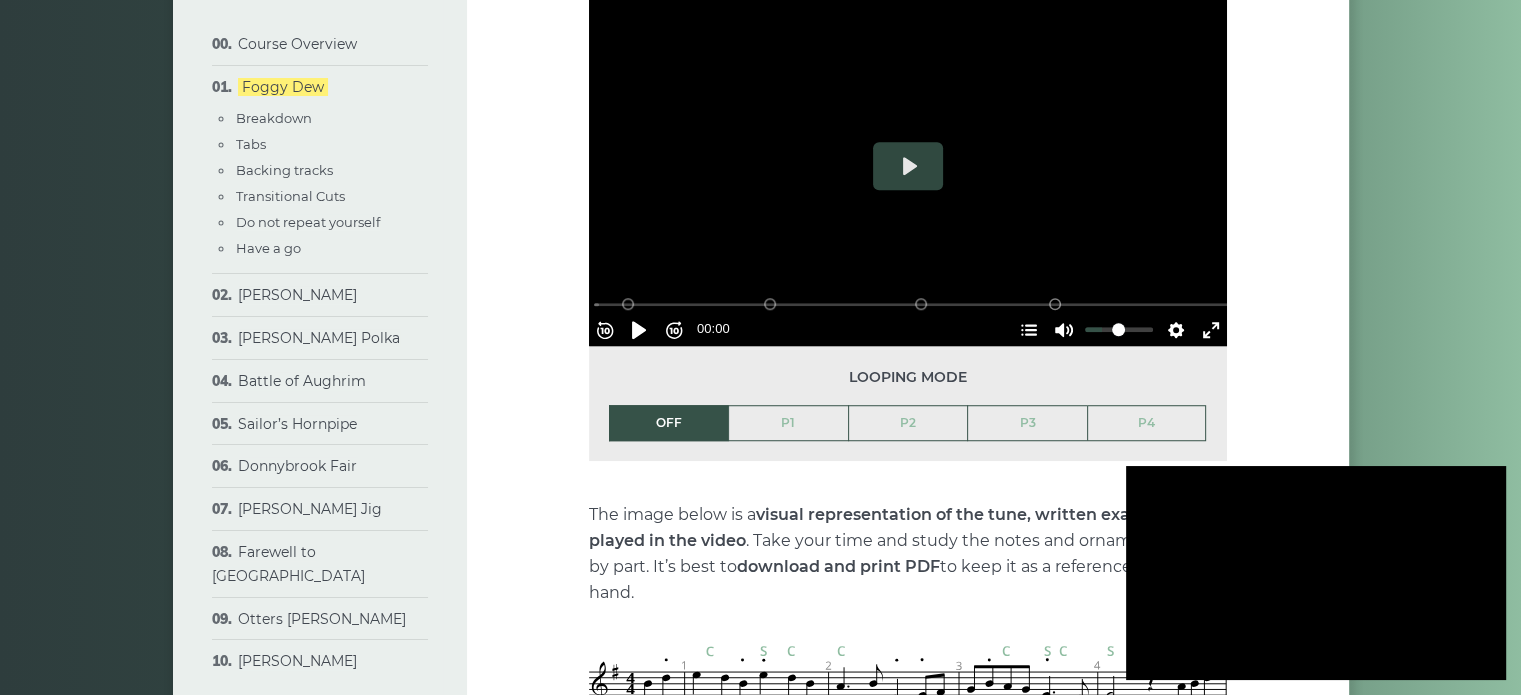 scroll, scrollTop: 1300, scrollLeft: 0, axis: vertical 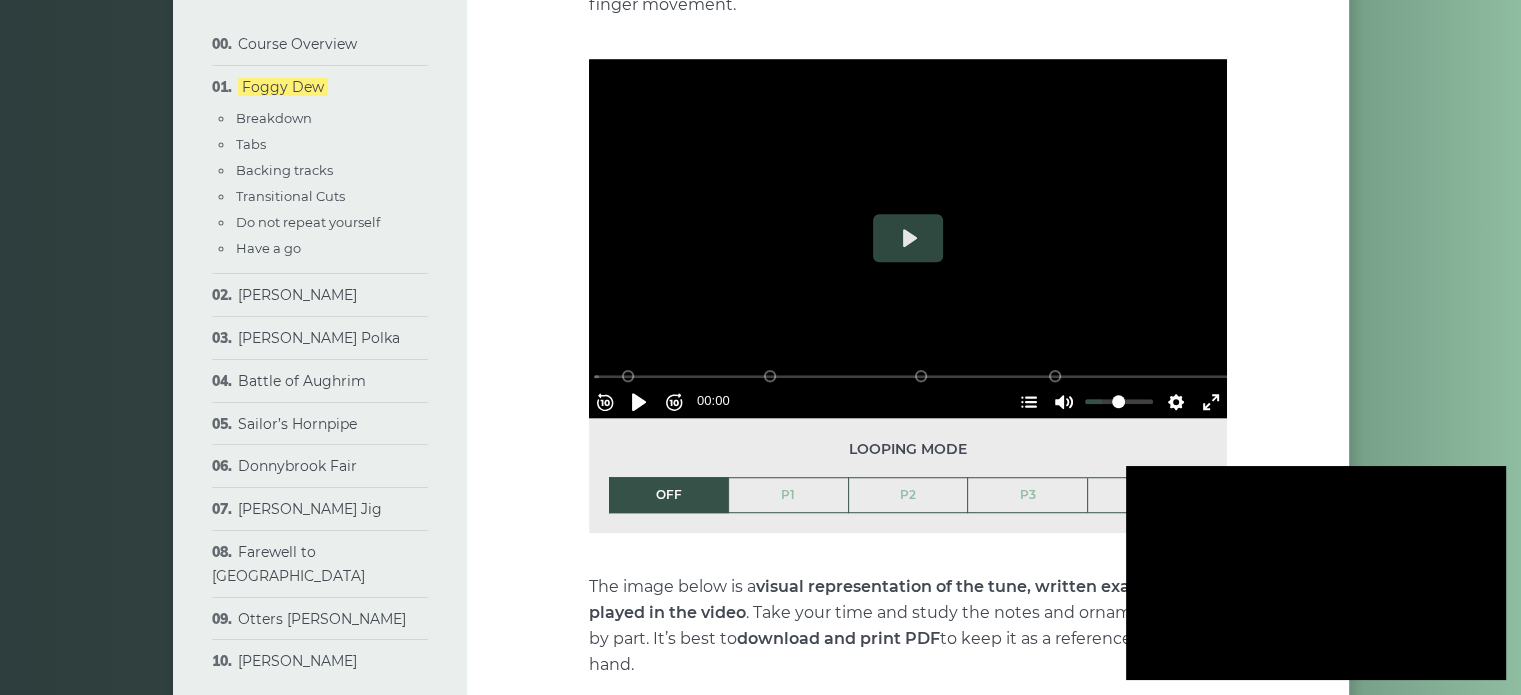 click at bounding box center (1316, 573) 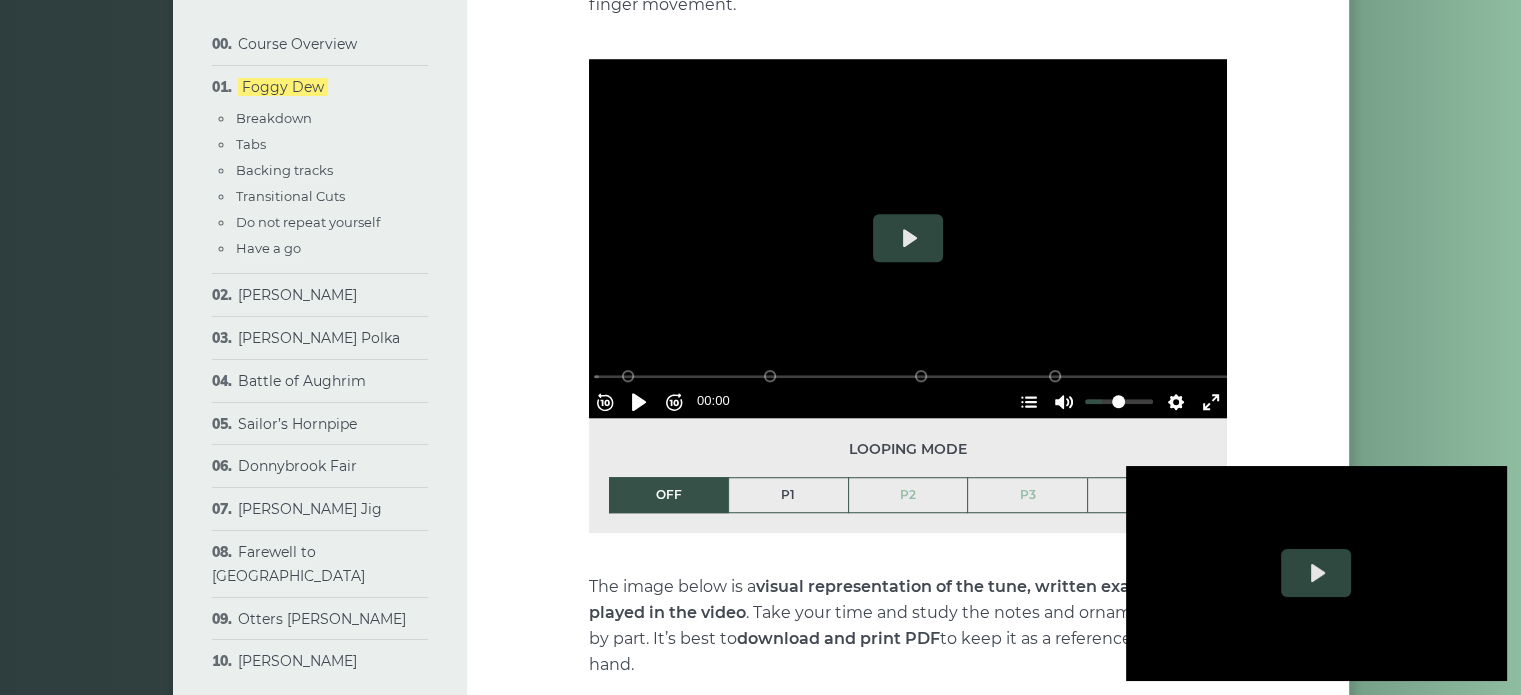 click on "P1" at bounding box center (788, 495) 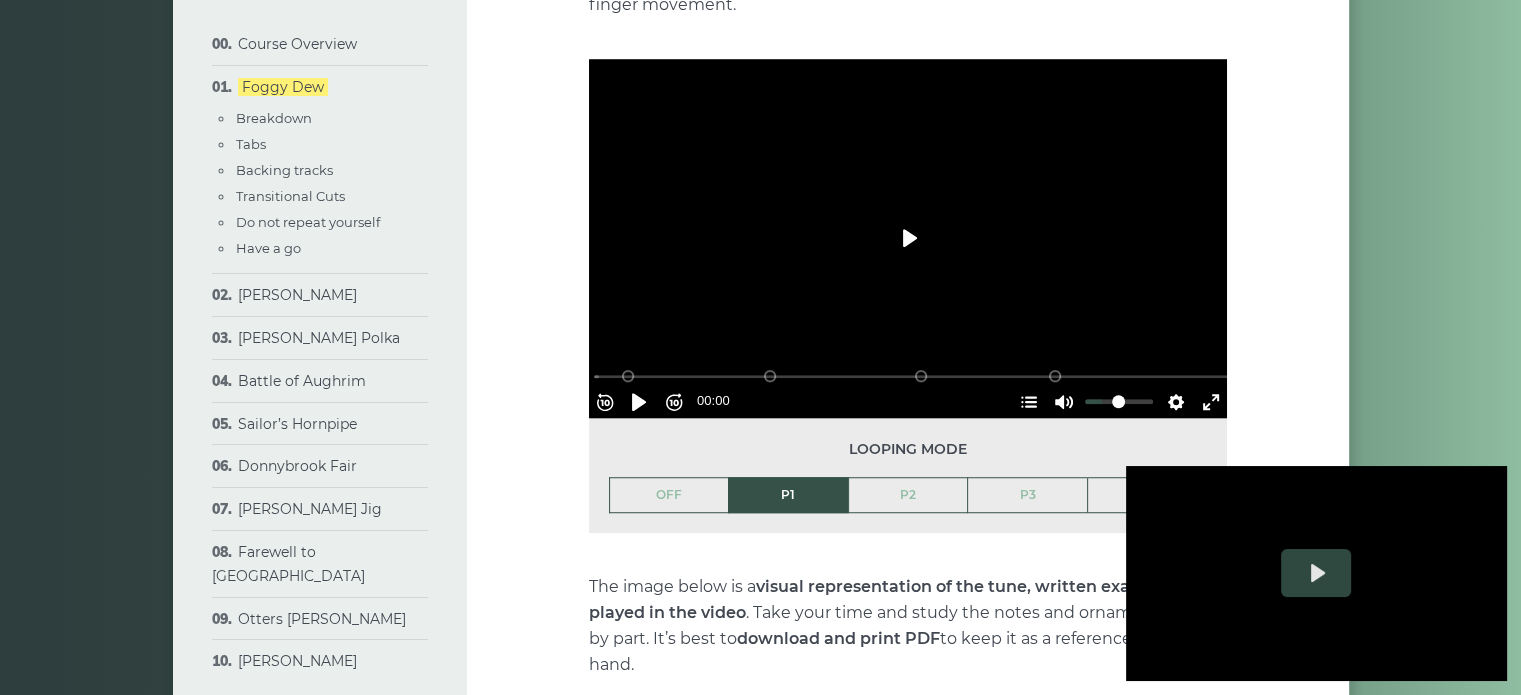 click on "Play" at bounding box center [908, 238] 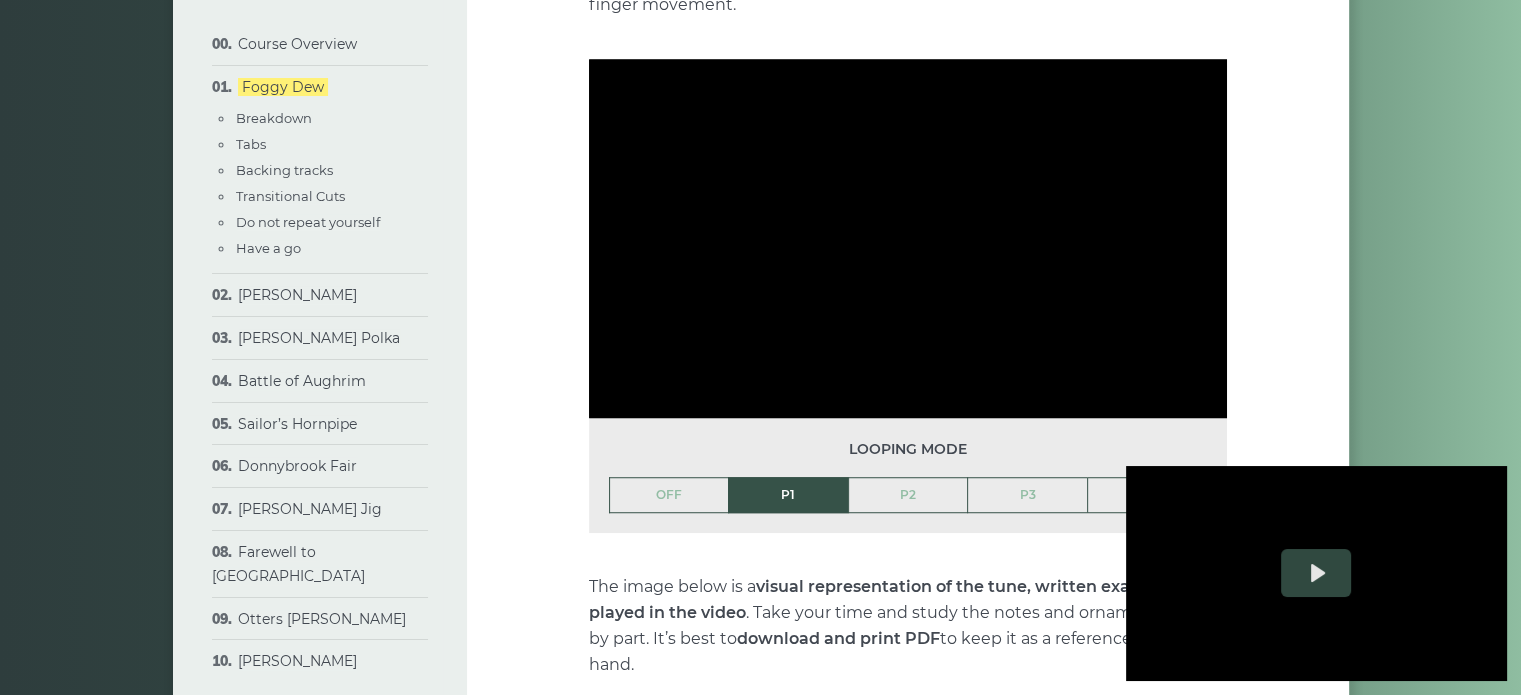click on "Lesson 1: The Foggy Dew
In the first lesson, we’ll work on a popular traditional song,  The Foggy Dew .  We play it in  E minor  scale, and while it is probably the most straightforward tune to play in the course, do not underestimate it if you are already familiar with it. Some good points and patterns are easier to describe and understand in slower (easier) tunes. Take it as  “the introductory” lesson . It’s an excellent way to get used to the structure of the lessons in the course.
Here’s what we are shooting for, the tune is played at a moderate speed. Have a listen!
Breakdown (played slowly)" at bounding box center (908, 2244) 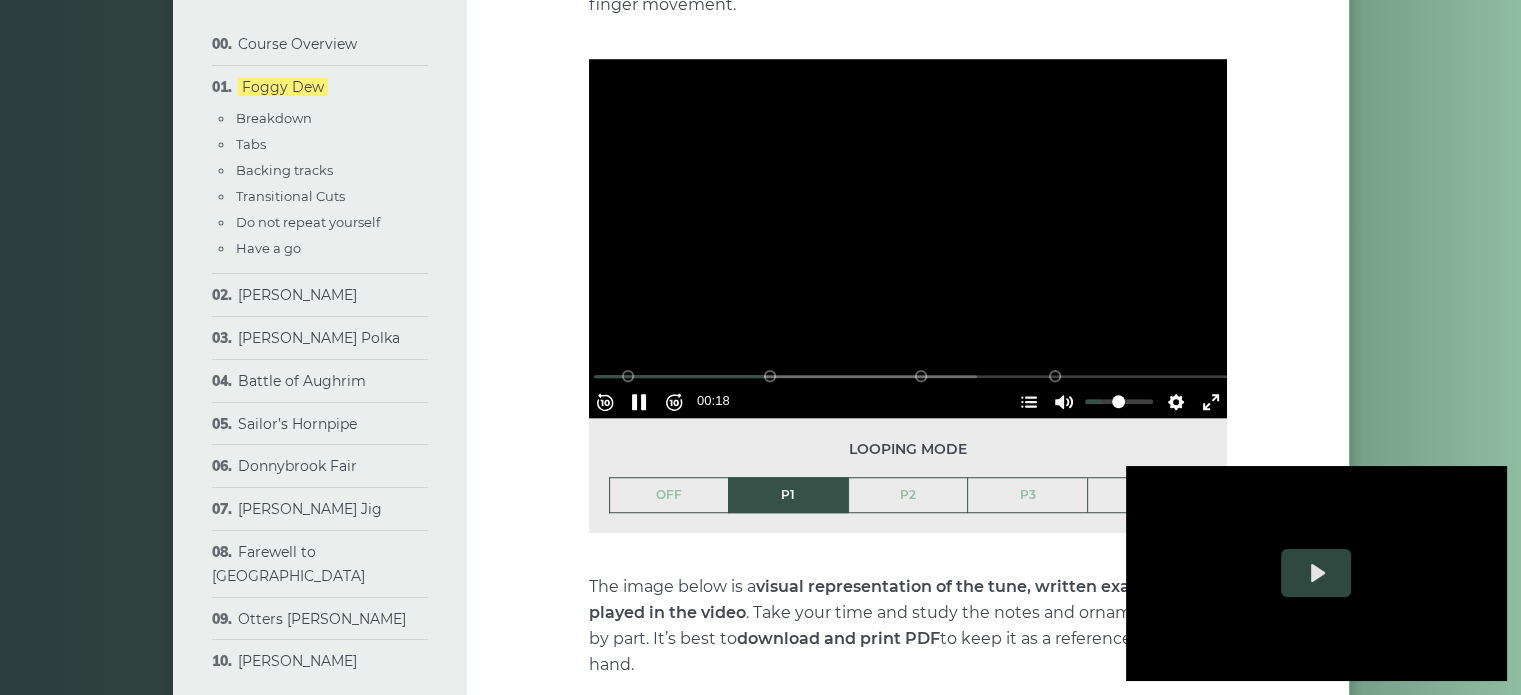 type on "****" 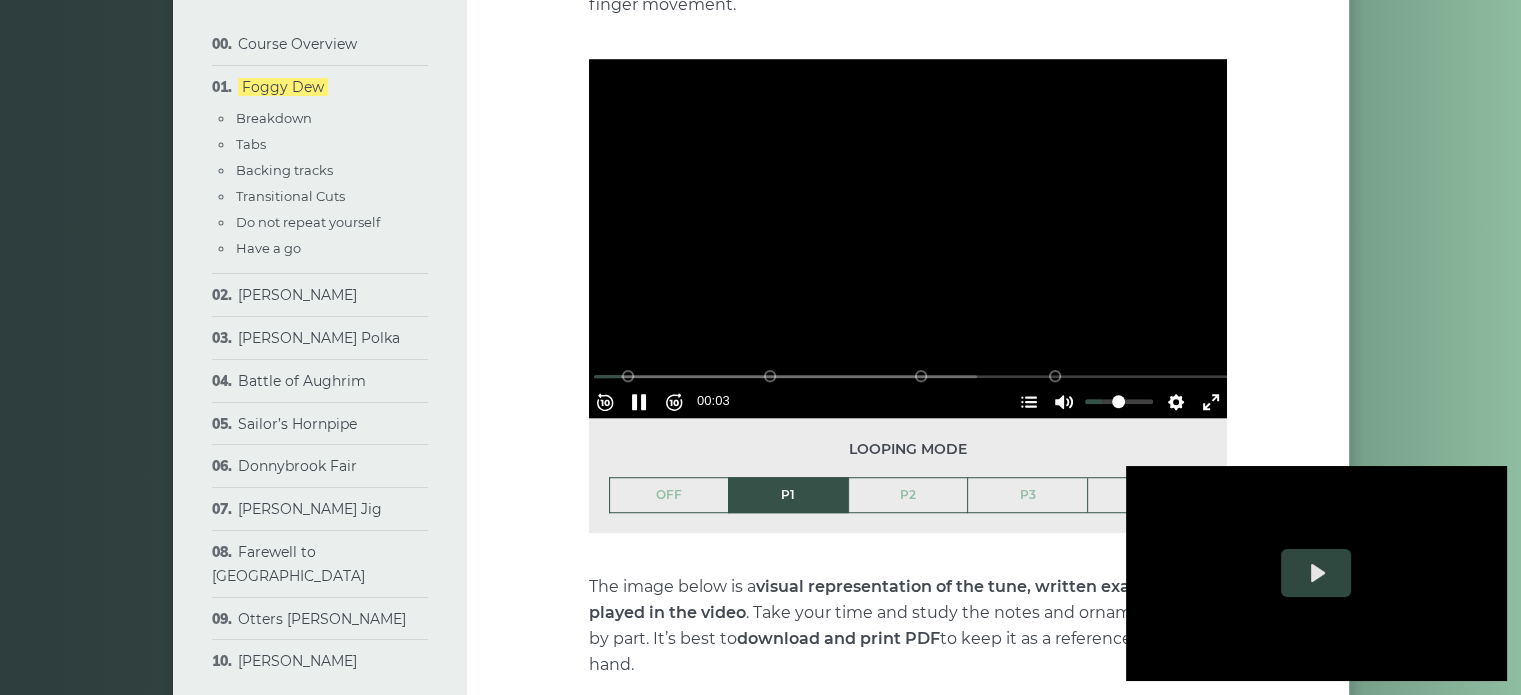 type on "****" 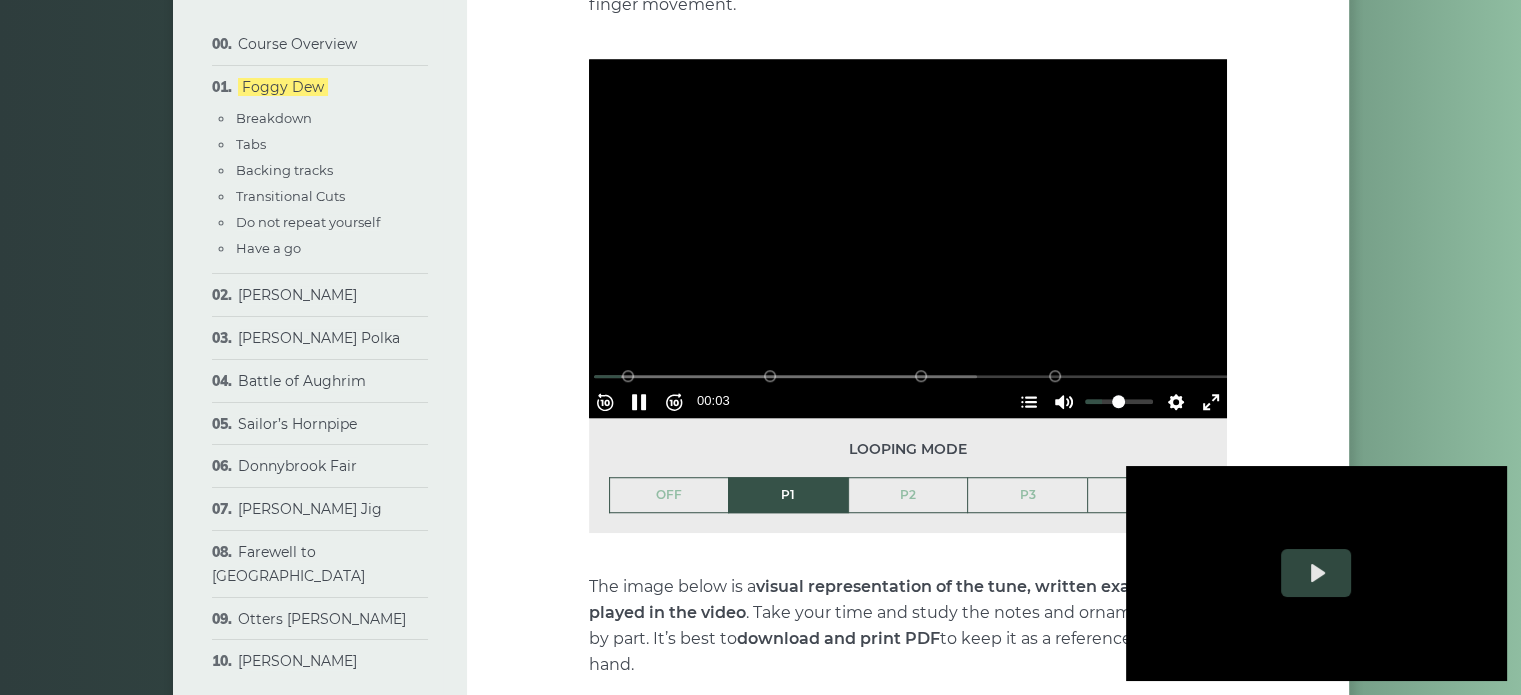 type on "****" 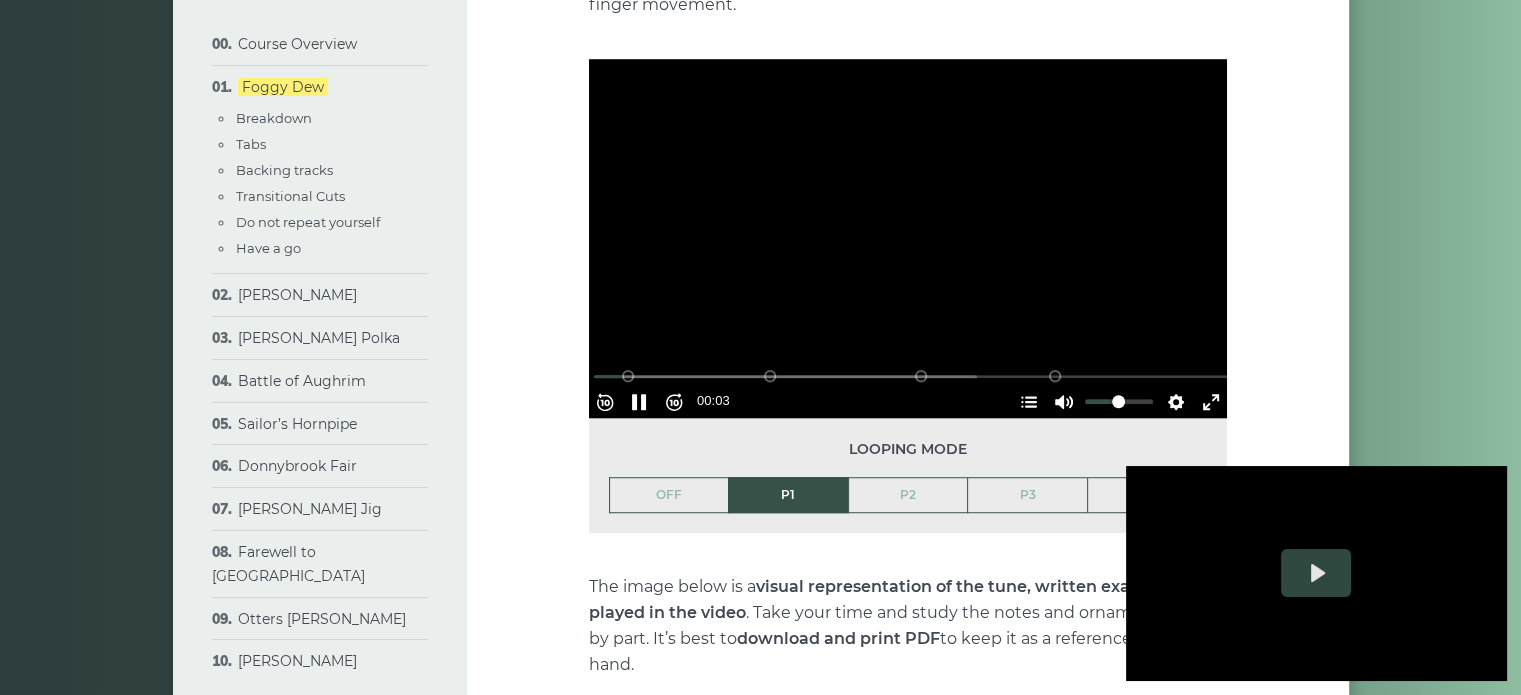 type on "***" 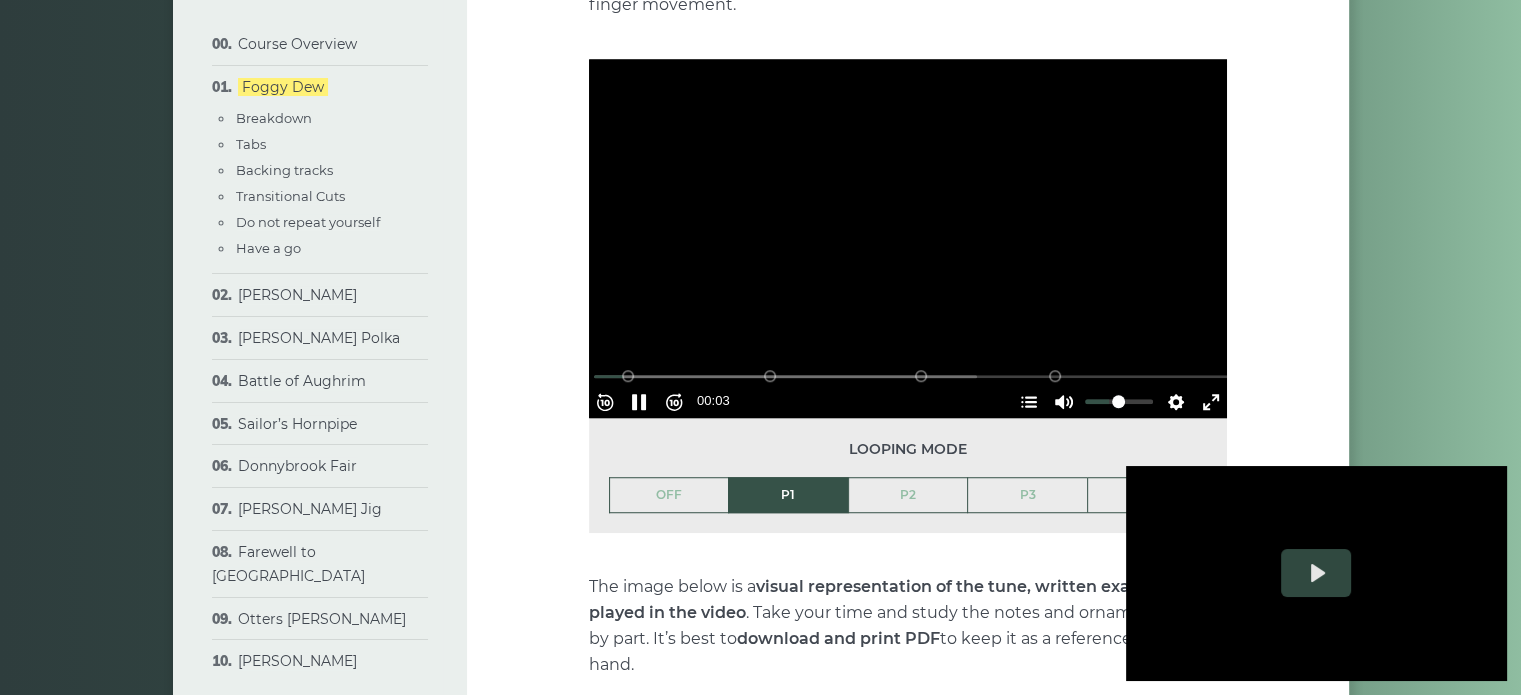 type on "****" 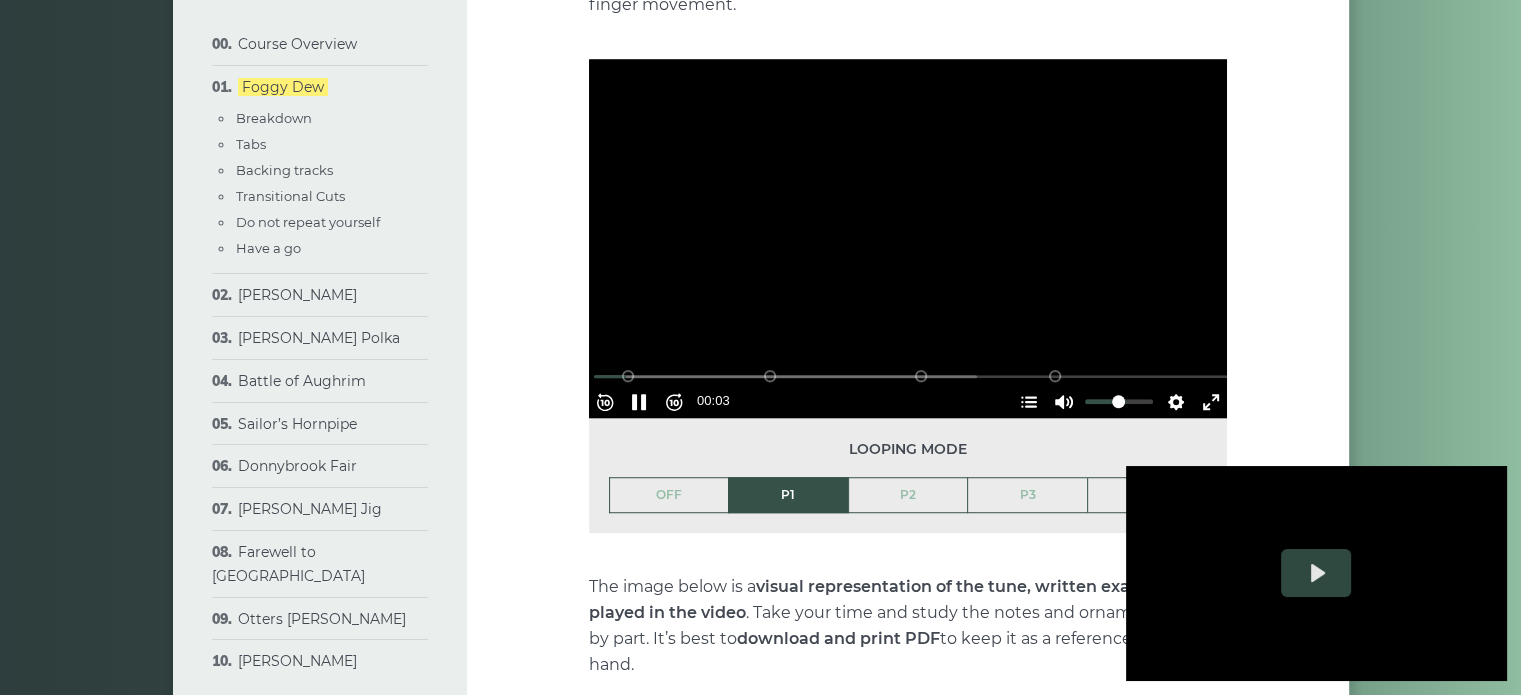 drag, startPoint x: 1091, startPoint y: 386, endPoint x: 1112, endPoint y: 390, distance: 21.377558 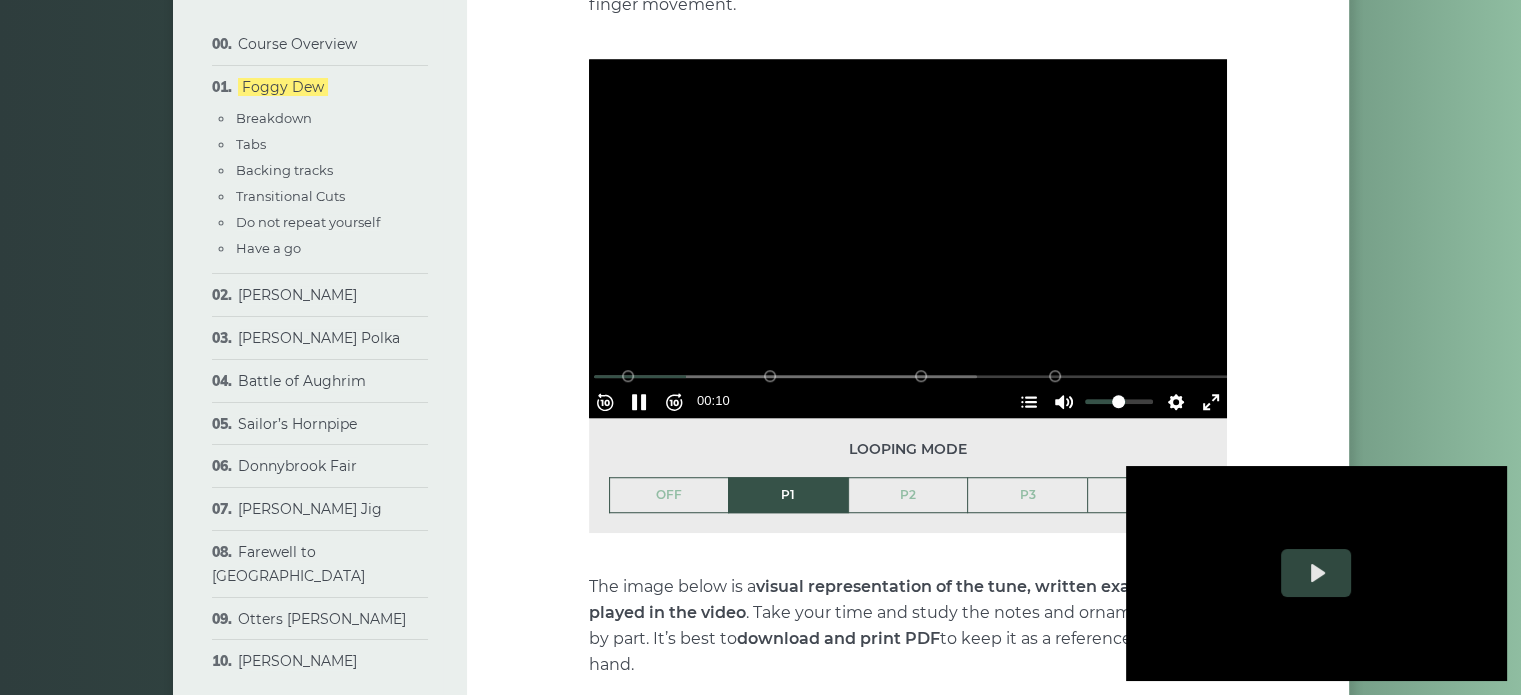 click at bounding box center (908, 238) 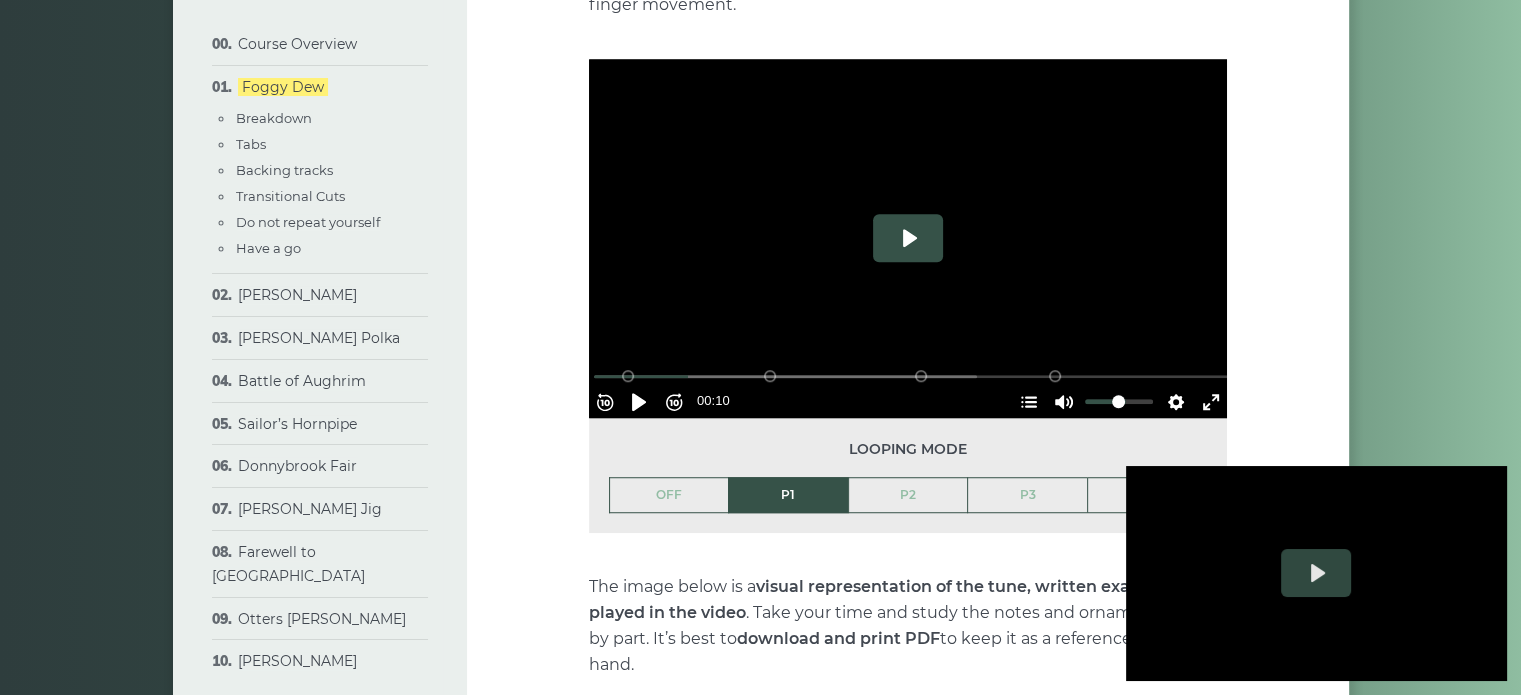 click on "Play" at bounding box center (908, 238) 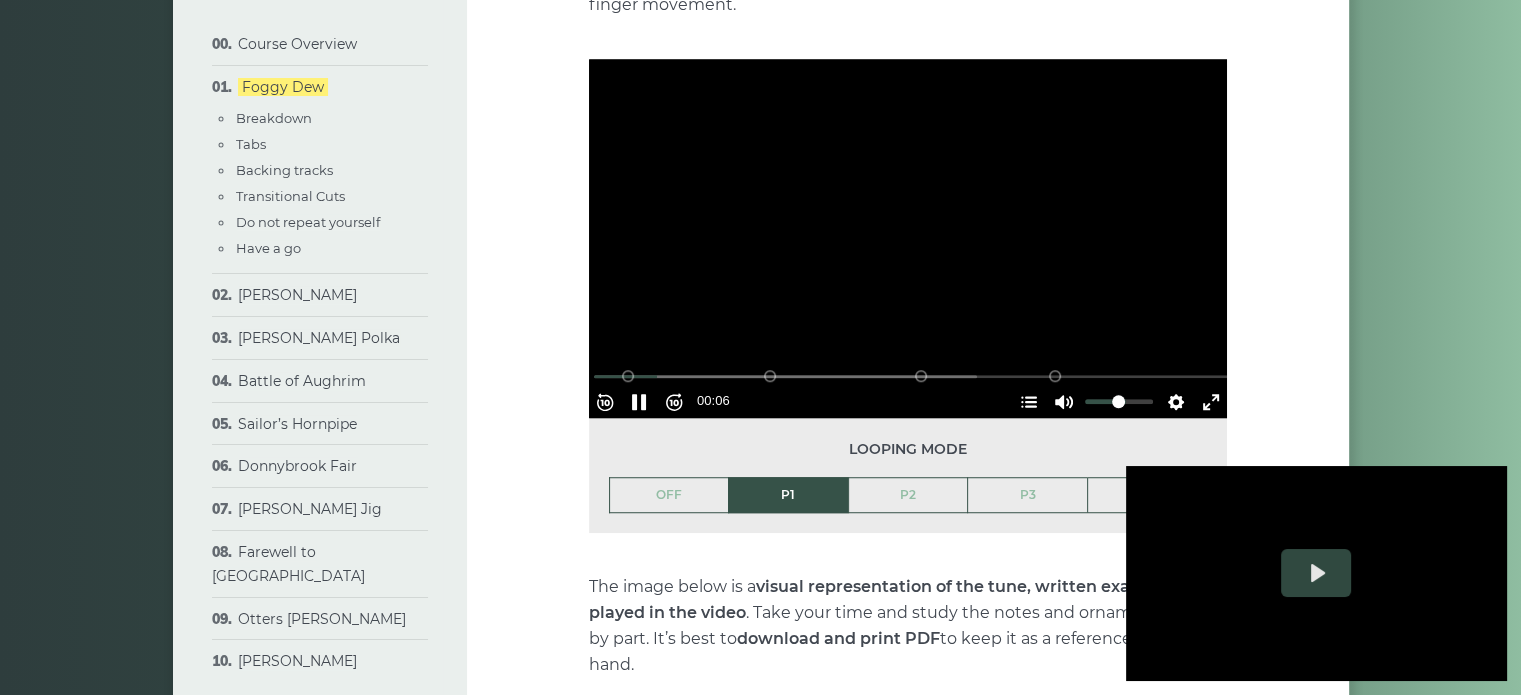 click at bounding box center [908, 238] 